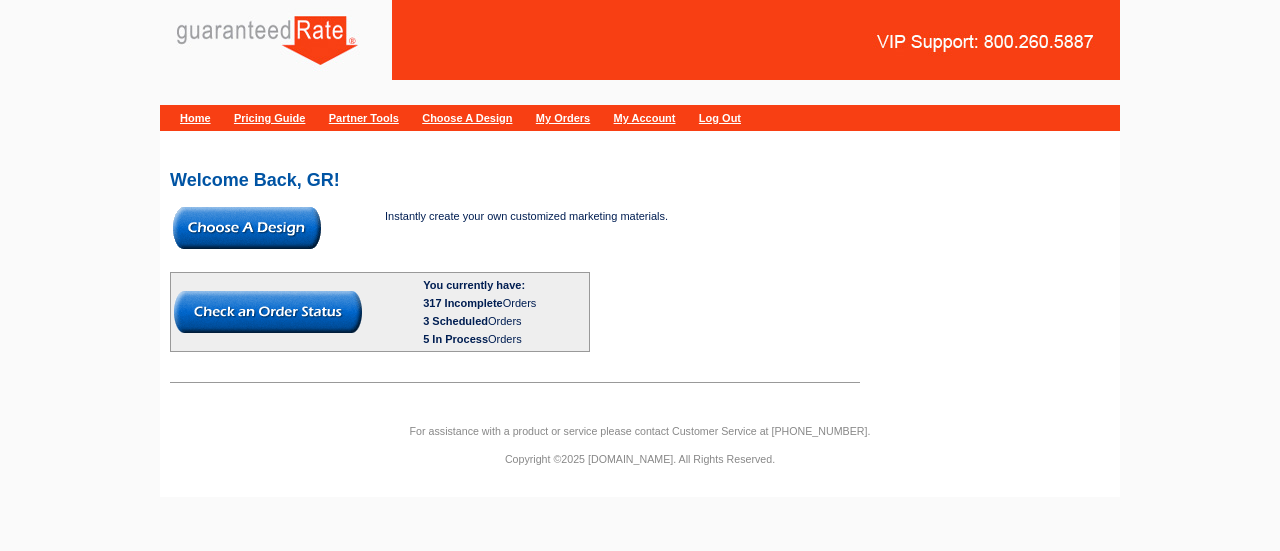 scroll, scrollTop: 0, scrollLeft: 0, axis: both 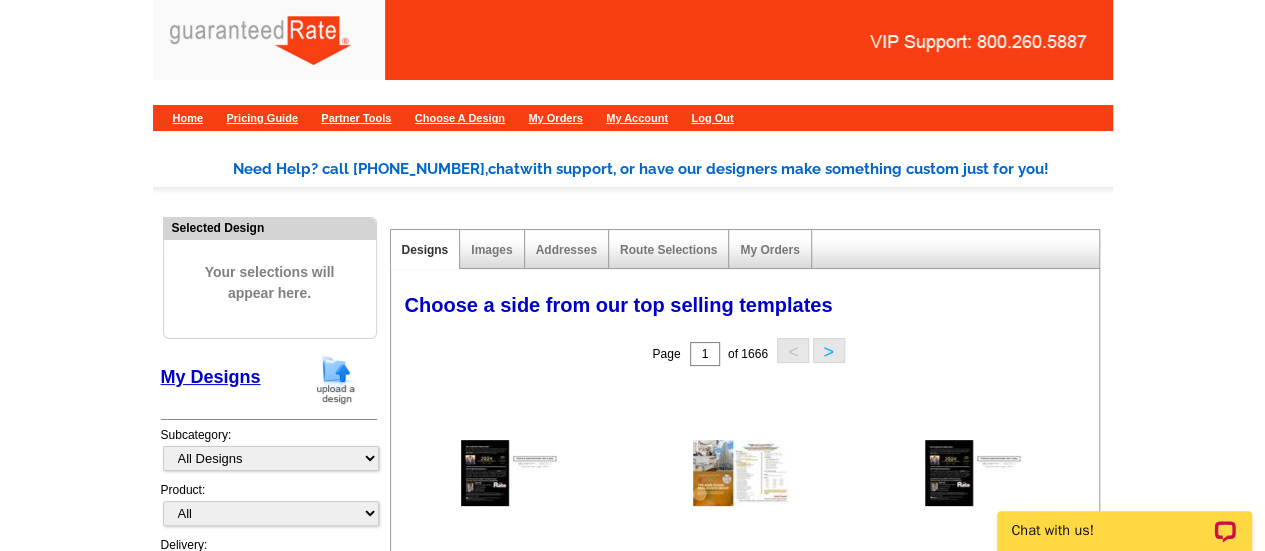 click at bounding box center [336, 379] 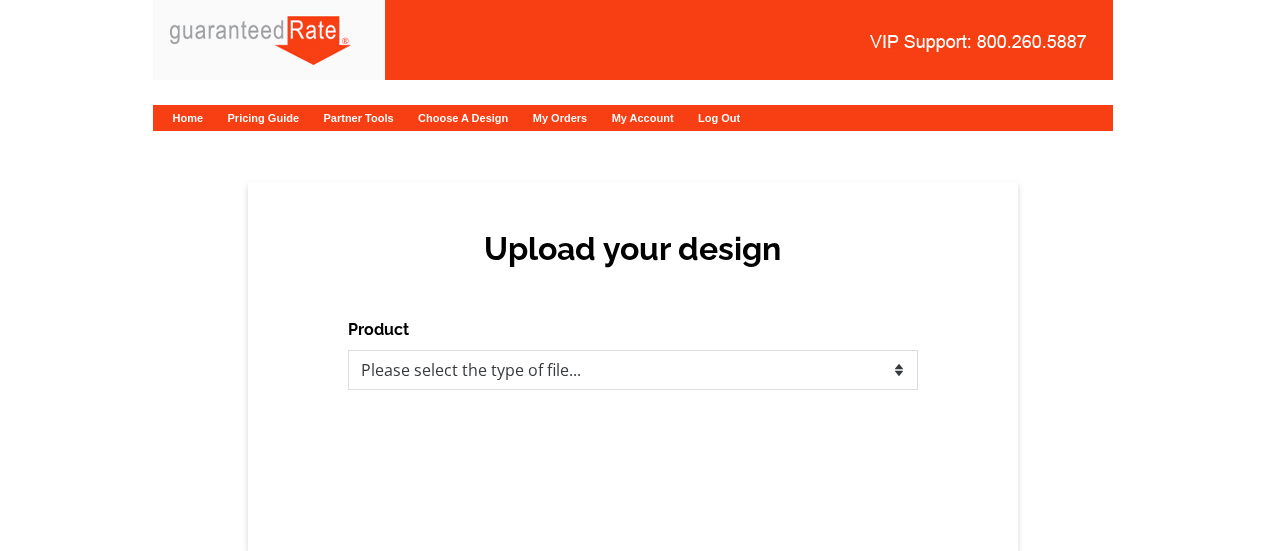 scroll, scrollTop: 0, scrollLeft: 0, axis: both 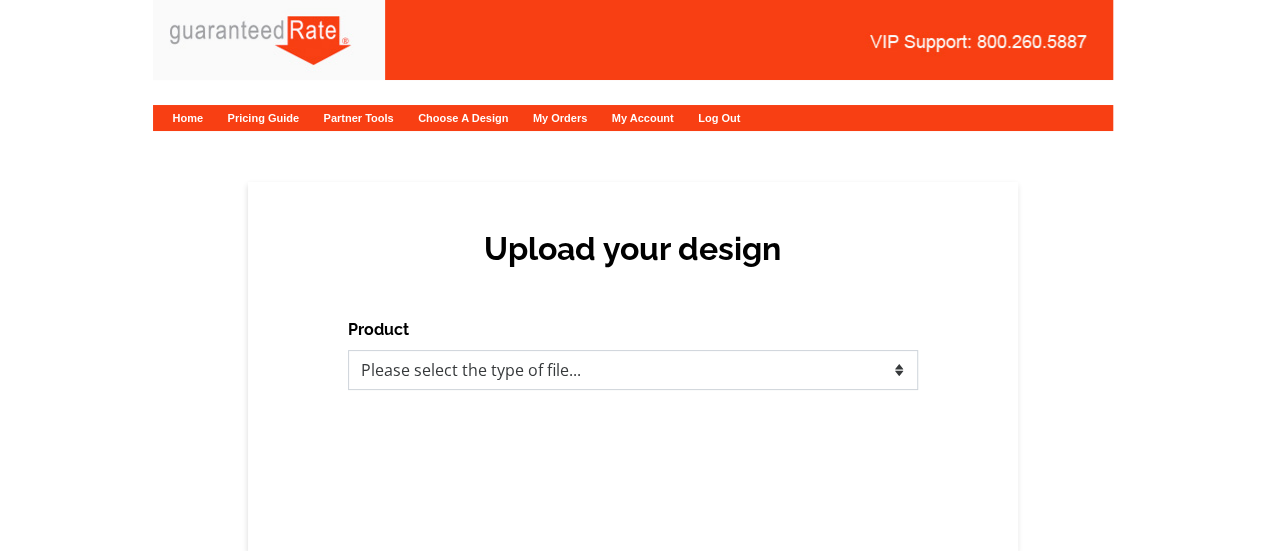 click on "Please select the type of file...
Postcards
Calendars
Business Cards
Letters and flyers
Greeting Cards" at bounding box center (633, 370) 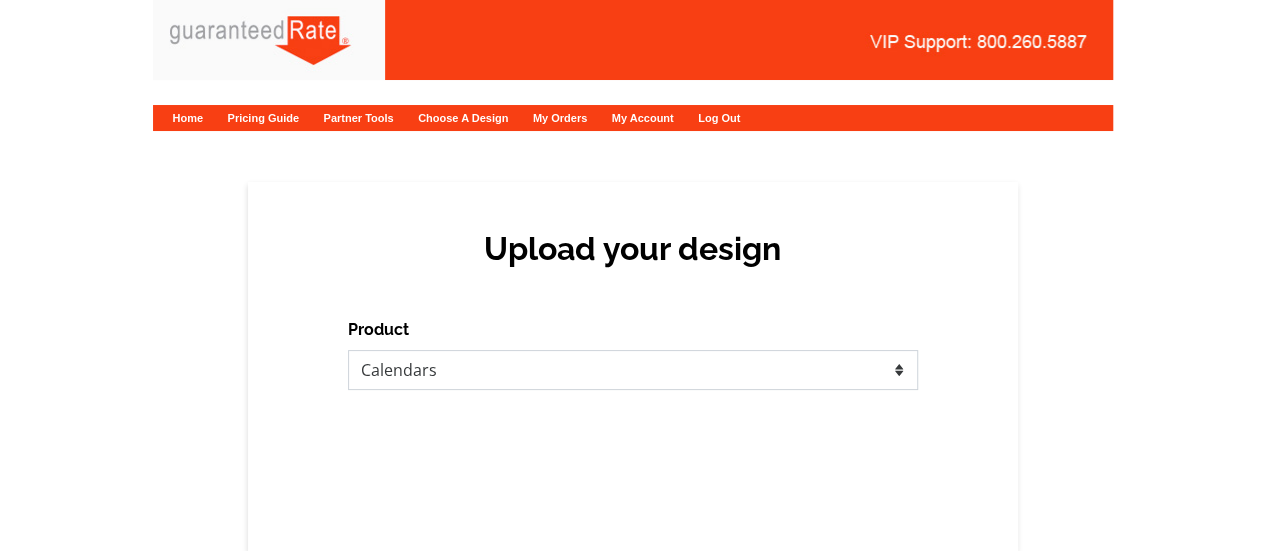 click on "Please select the type of file...
Postcards
Calendars
Business Cards
Letters and flyers
Greeting Cards" at bounding box center [633, 370] 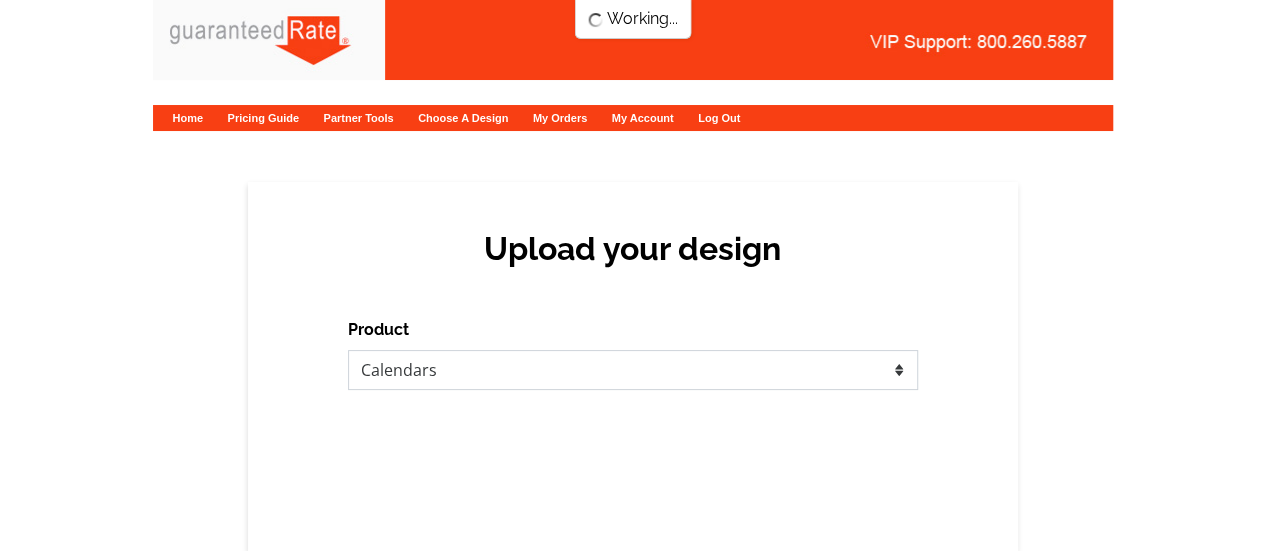scroll, scrollTop: 0, scrollLeft: 0, axis: both 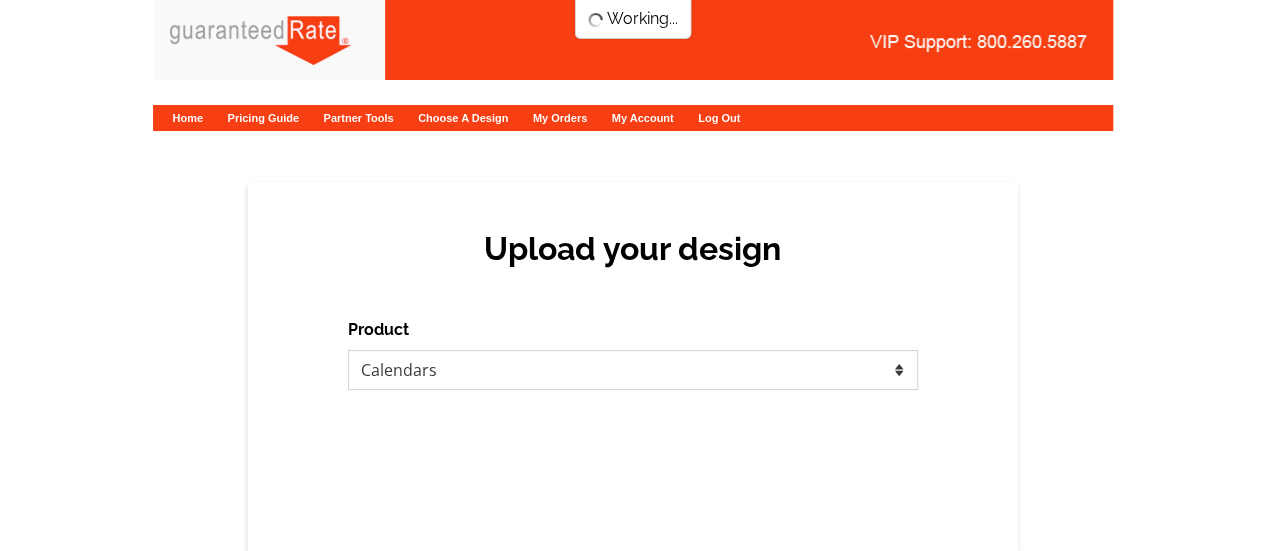 click on "Please select the type of file...
Postcards
Calendars
Business Cards
Letters and flyers
Greeting Cards" at bounding box center [633, 370] 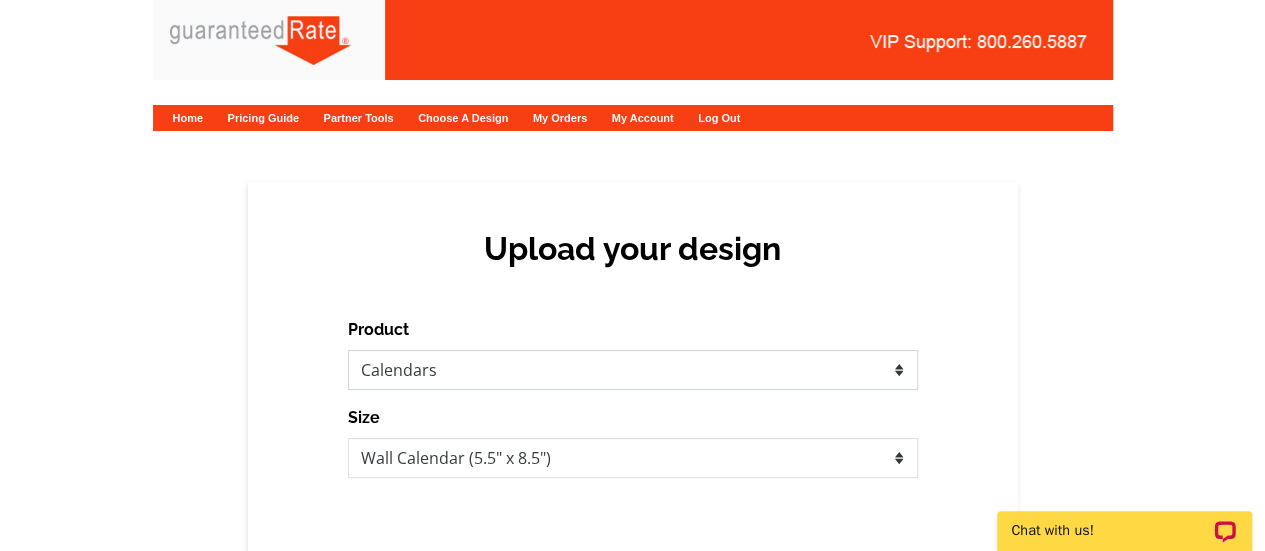 scroll, scrollTop: 0, scrollLeft: 0, axis: both 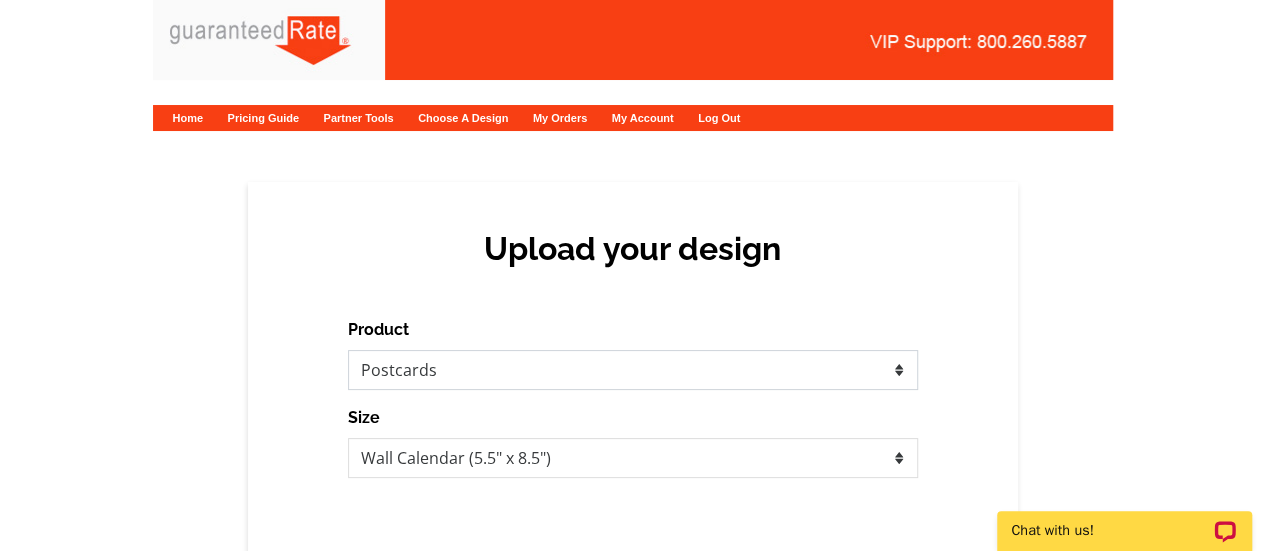 click on "Please select the type of file...
Postcards
Calendars
Business Cards
Letters and flyers
Greeting Cards" at bounding box center (633, 370) 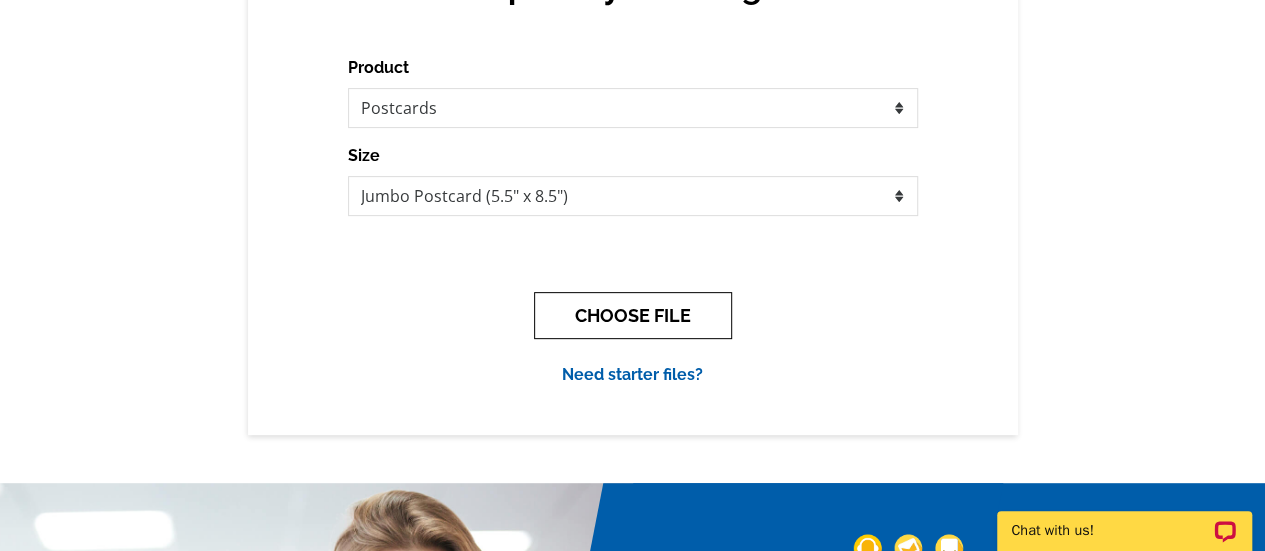 click on "CHOOSE FILE" at bounding box center (633, 315) 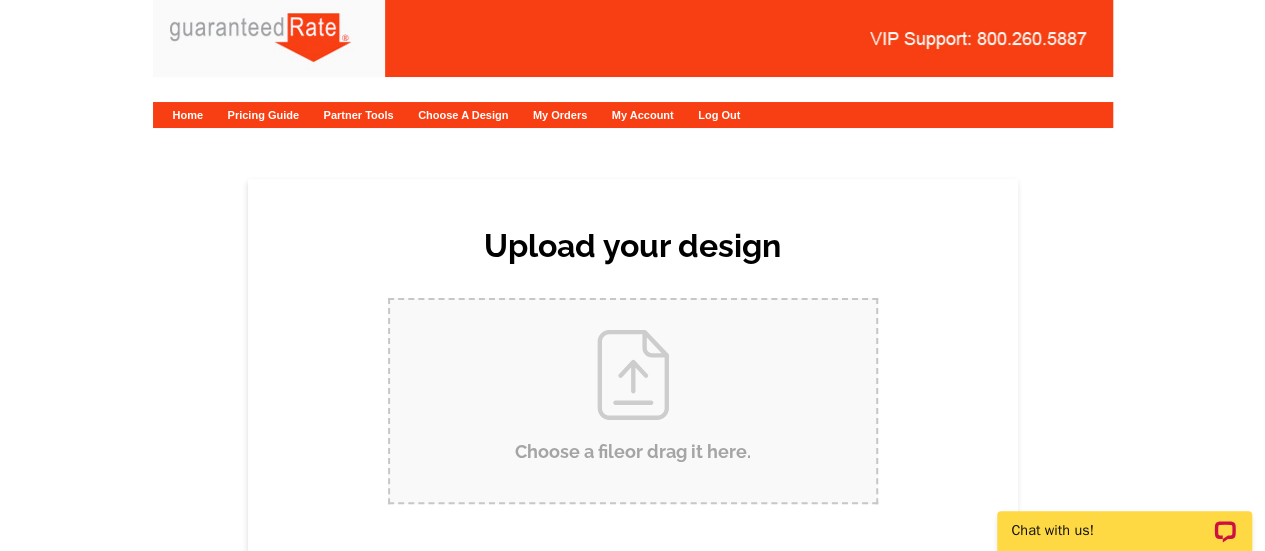scroll, scrollTop: 0, scrollLeft: 0, axis: both 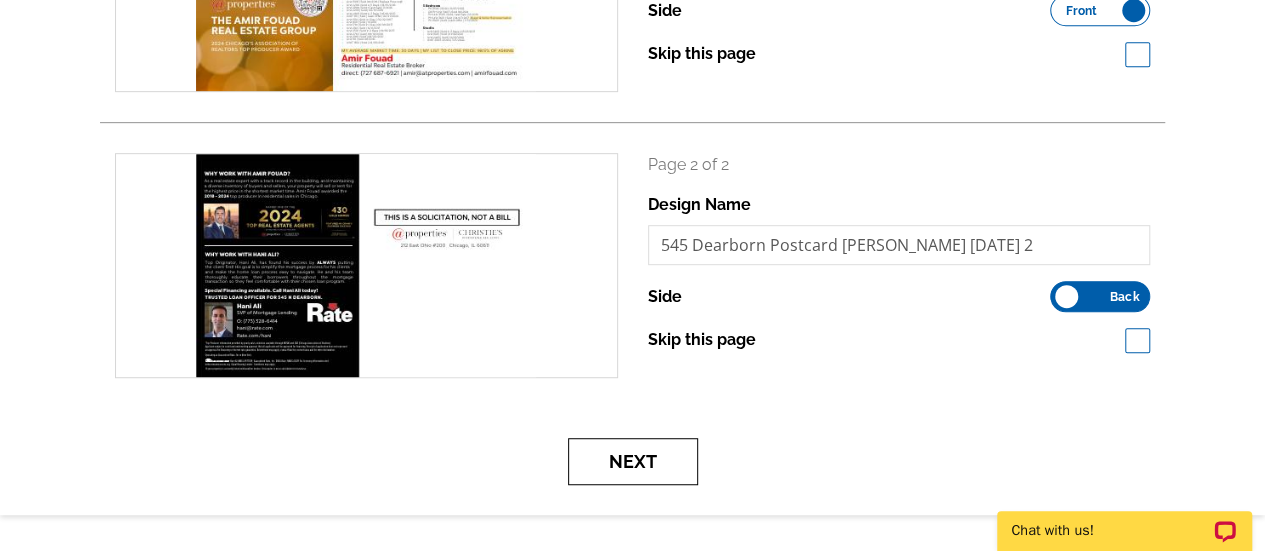 click on "Next" at bounding box center [633, 461] 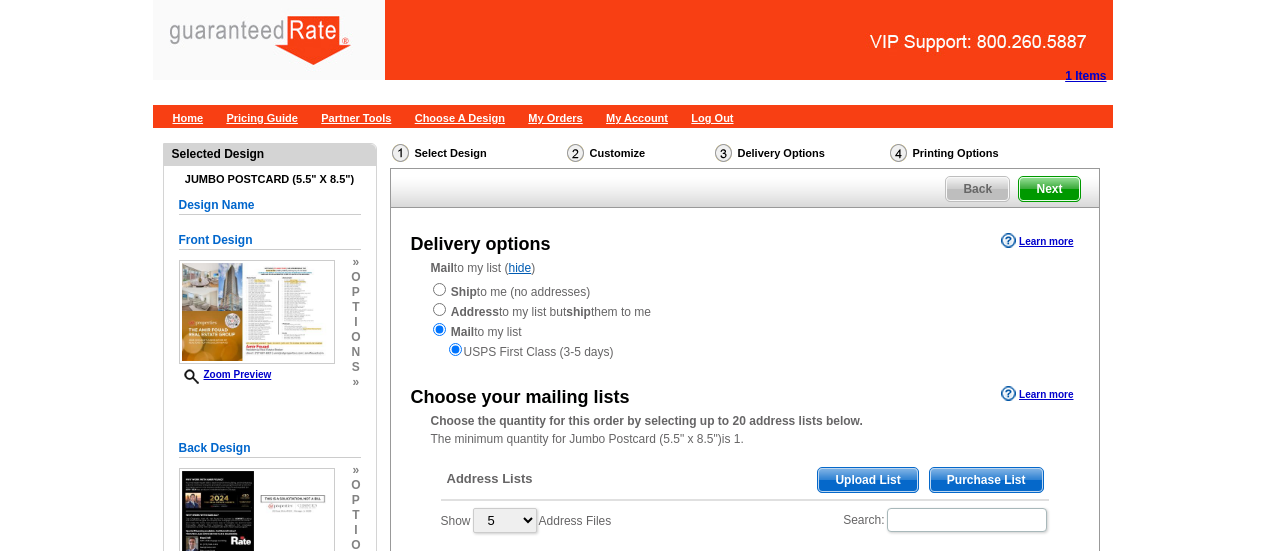 scroll, scrollTop: 0, scrollLeft: 0, axis: both 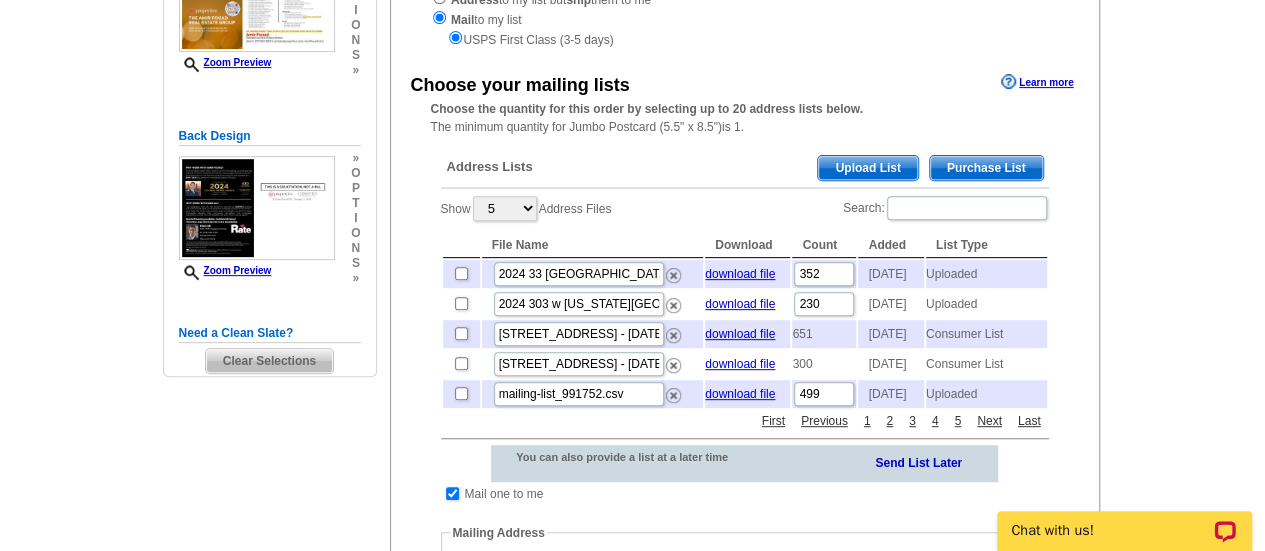 click on "Upload List" at bounding box center [867, 168] 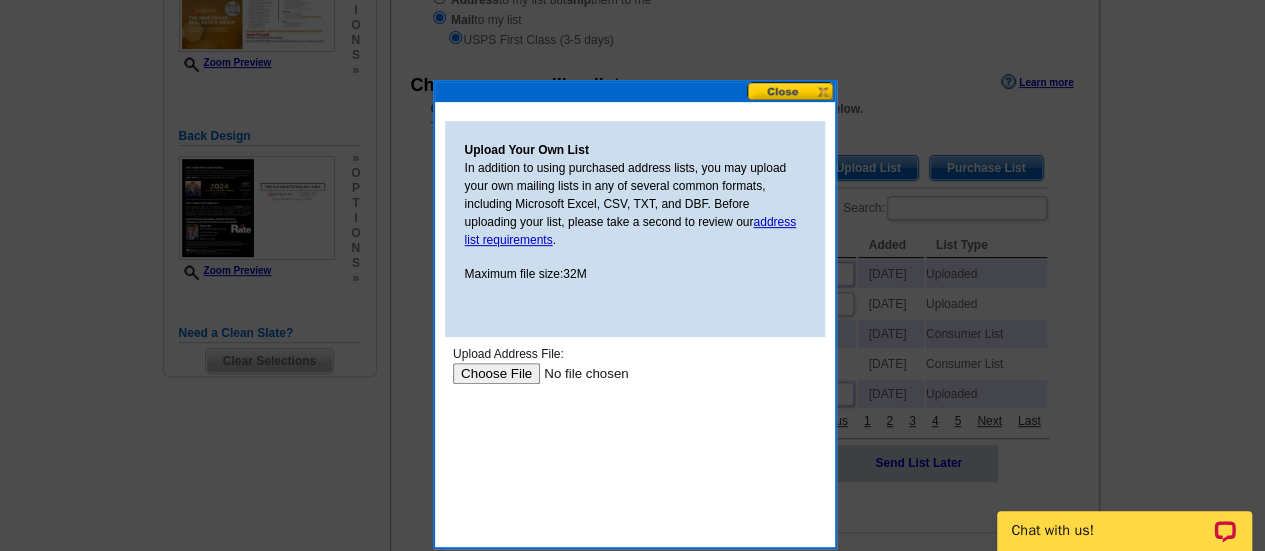 scroll, scrollTop: 0, scrollLeft: 0, axis: both 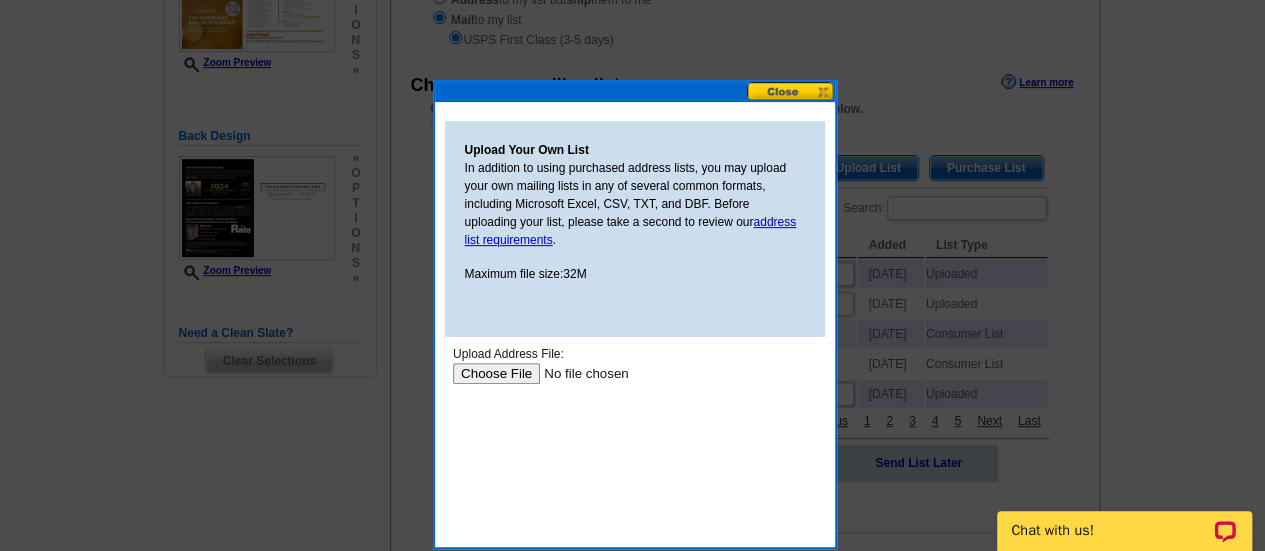 type on "C:\fakepath\GP 2024 ACCURATE Mailing List 545 Dearborn- Edited 9.27.22.xlsx" 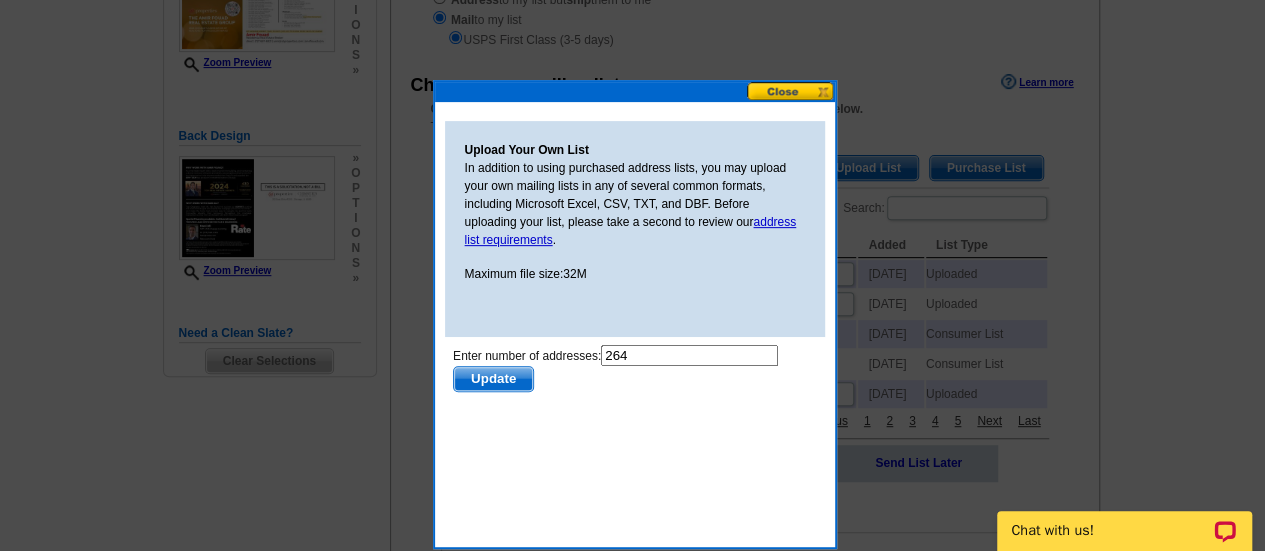 scroll, scrollTop: 0, scrollLeft: 0, axis: both 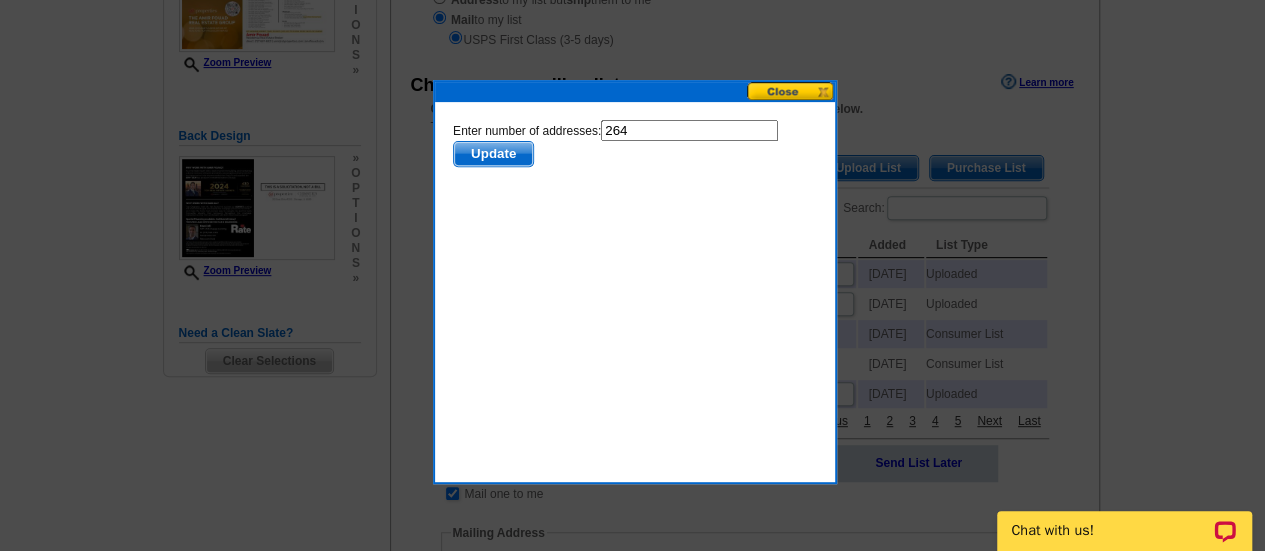 click on "264" at bounding box center (688, 130) 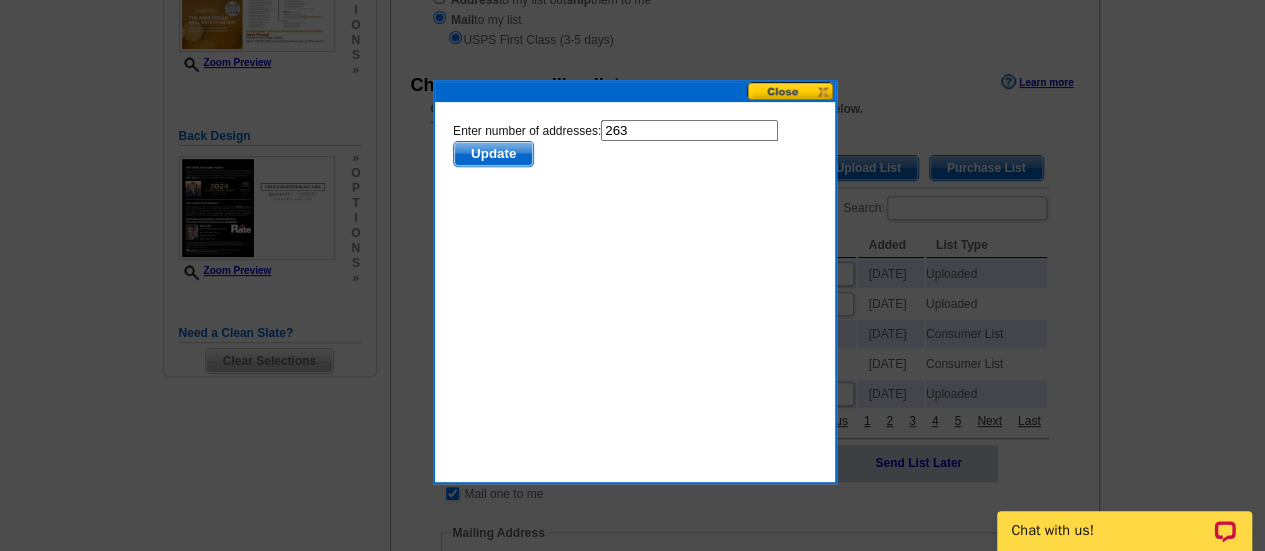 type on "263" 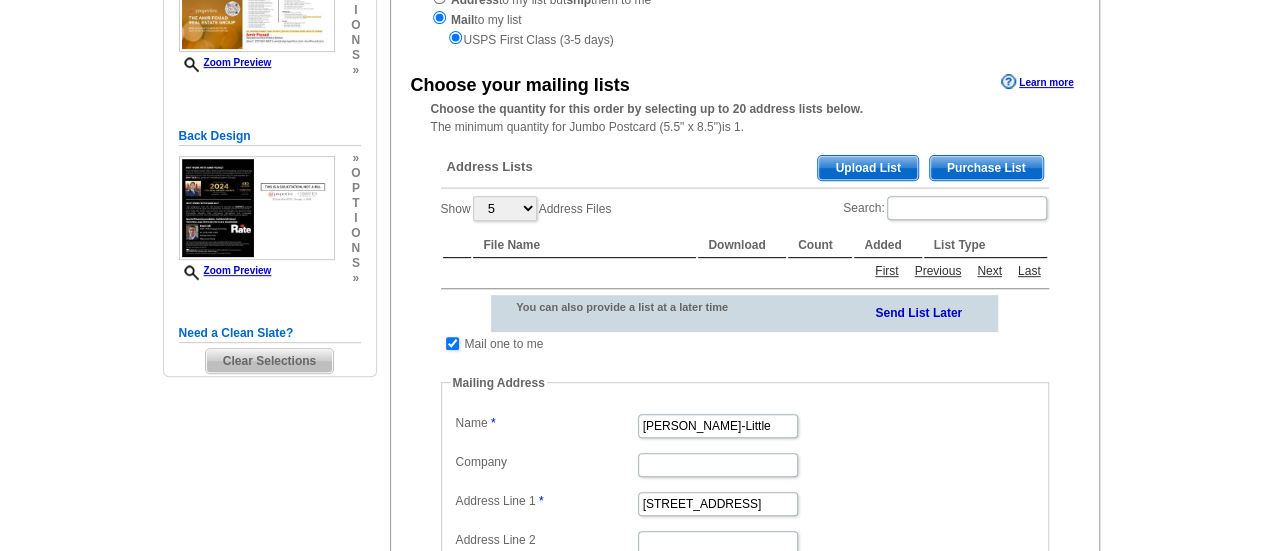 scroll, scrollTop: 312, scrollLeft: 0, axis: vertical 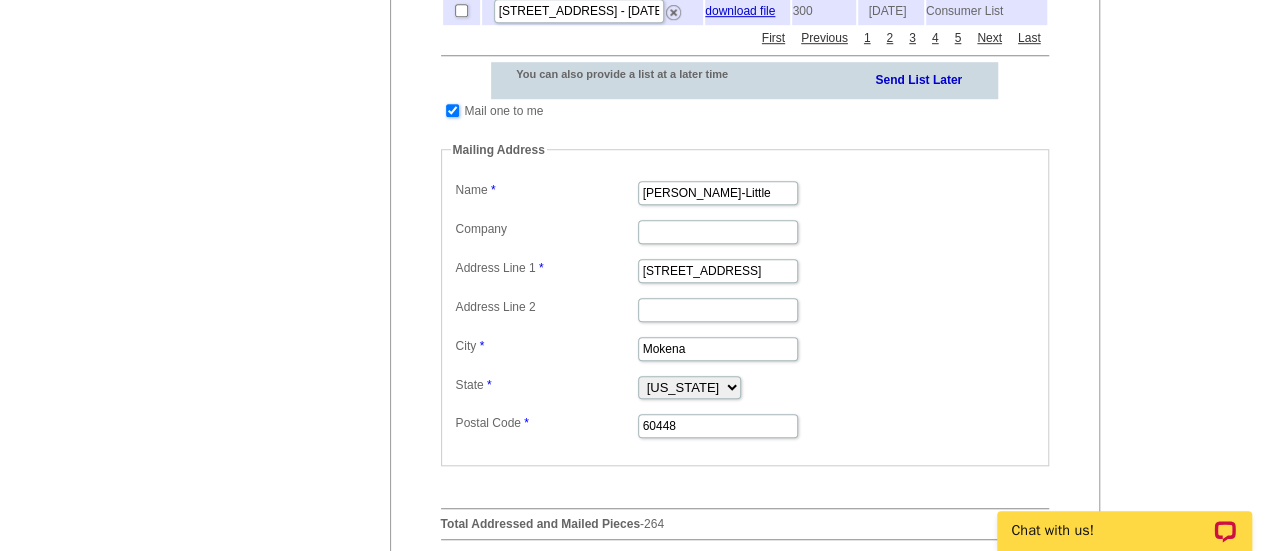 click at bounding box center [452, 110] 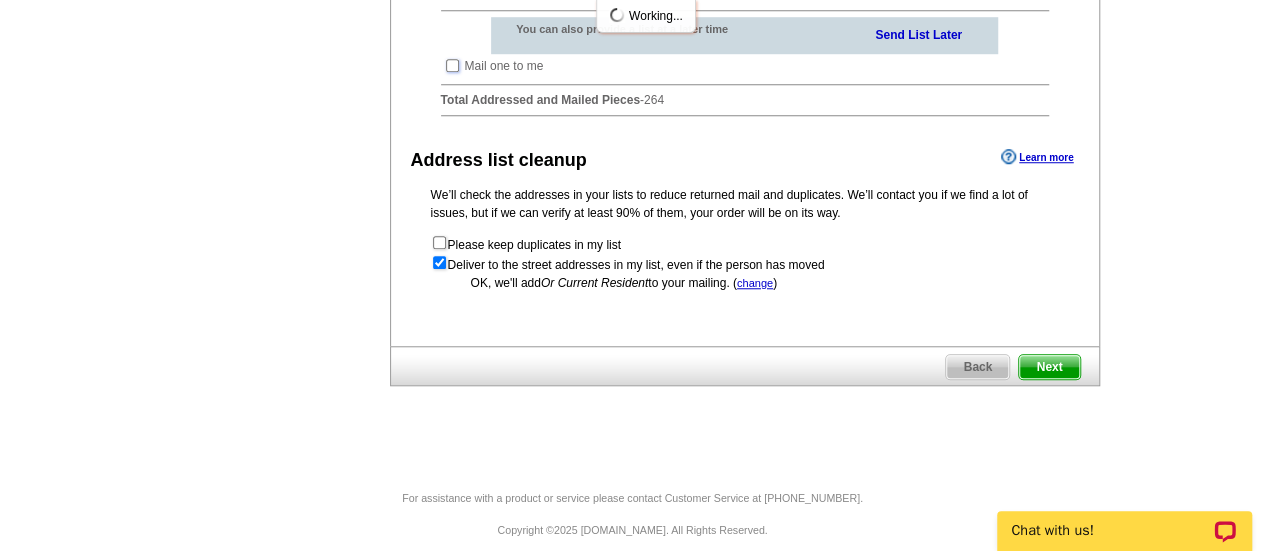scroll, scrollTop: 739, scrollLeft: 0, axis: vertical 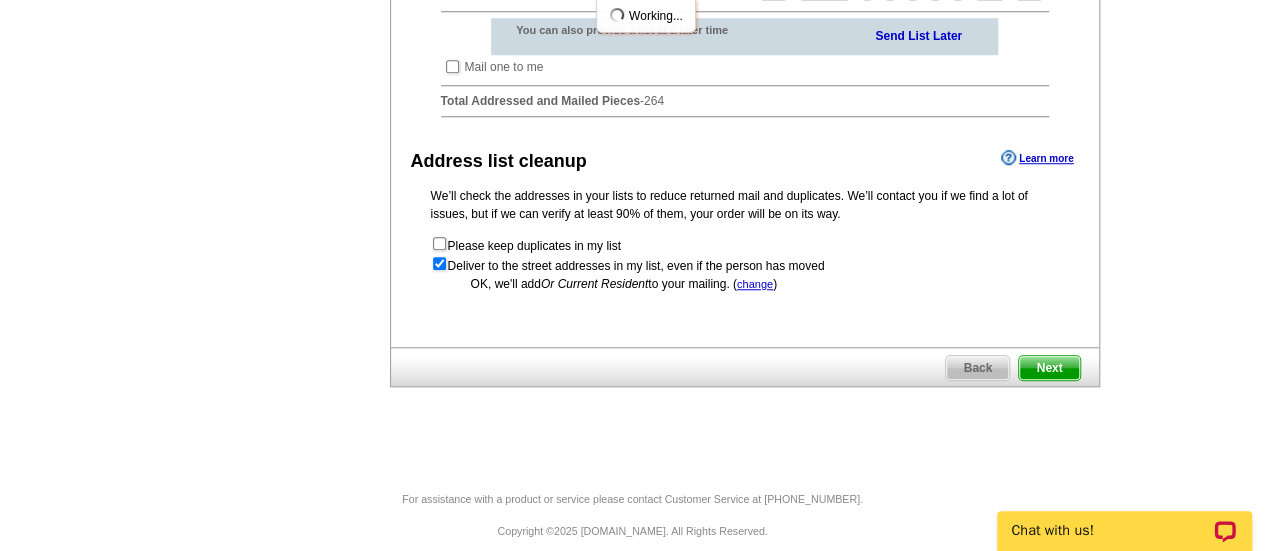 click on "Next" at bounding box center (1049, 368) 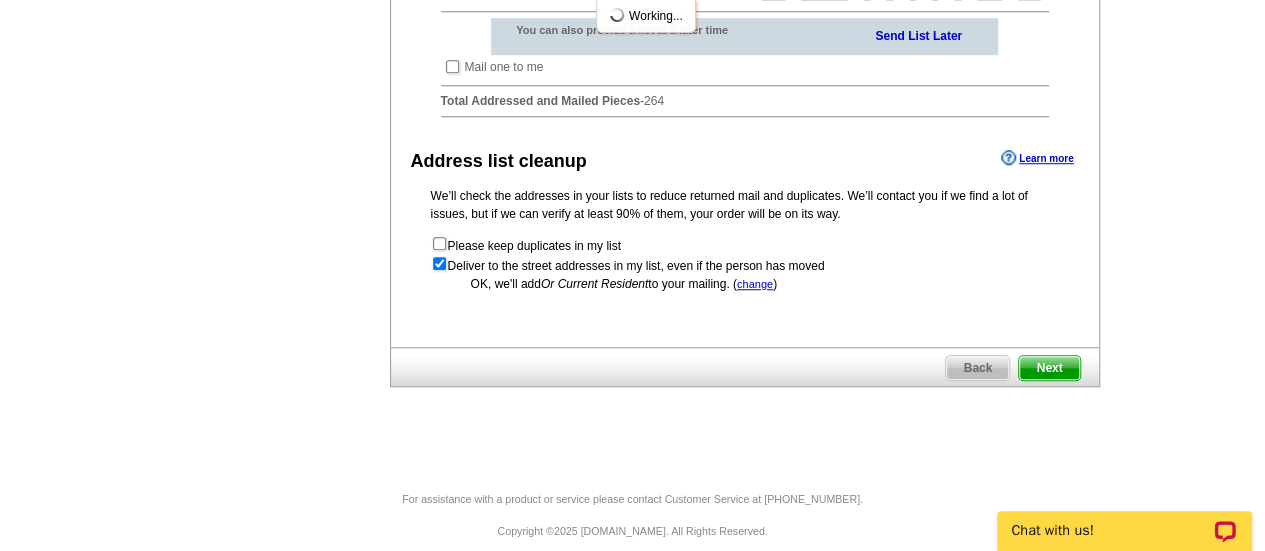 scroll, scrollTop: 0, scrollLeft: 0, axis: both 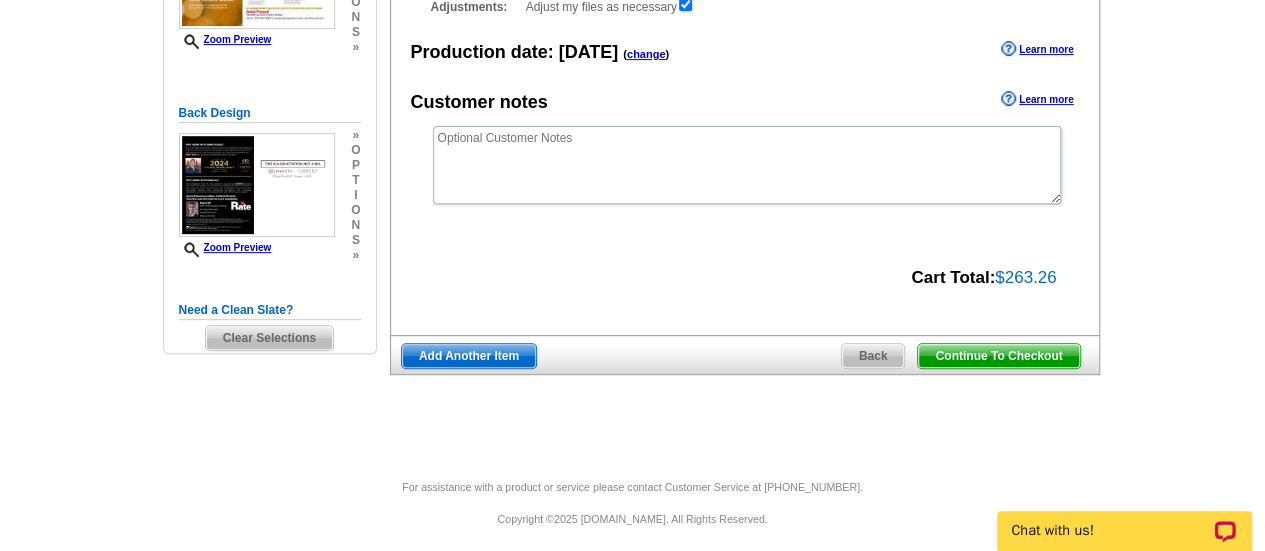 click on "Continue To Checkout" at bounding box center (998, 356) 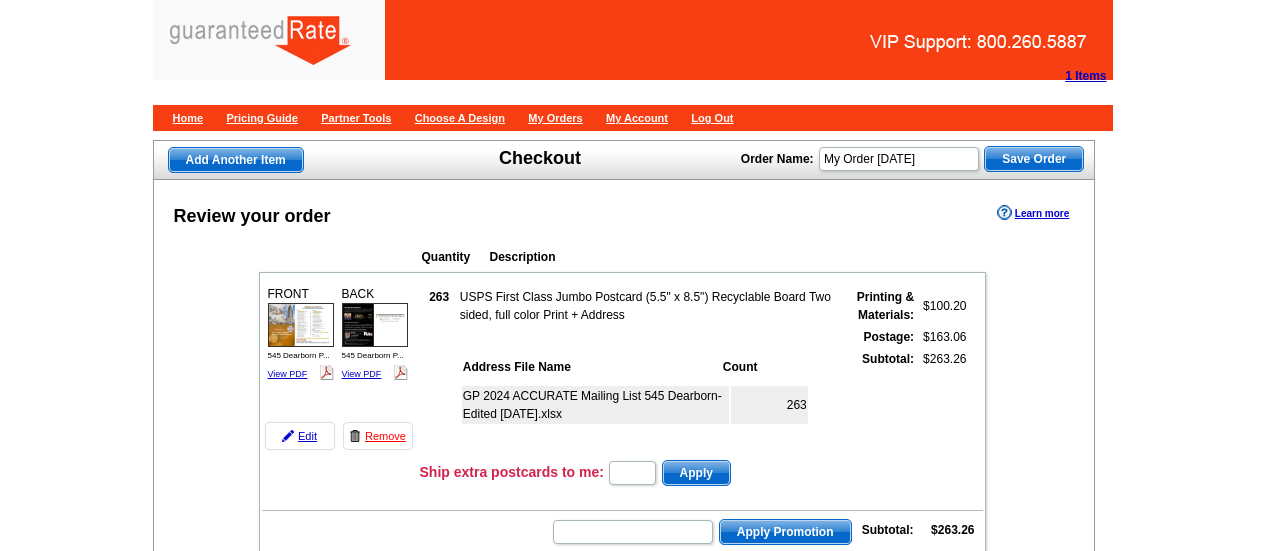 scroll, scrollTop: 0, scrollLeft: 0, axis: both 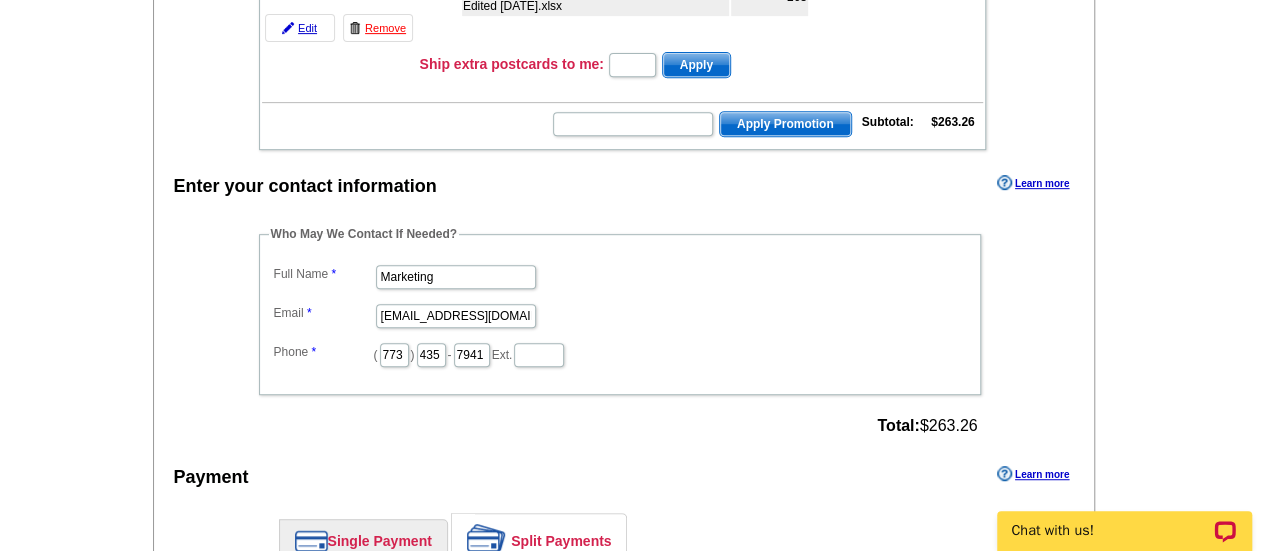 click on "Marketing" at bounding box center (620, 275) 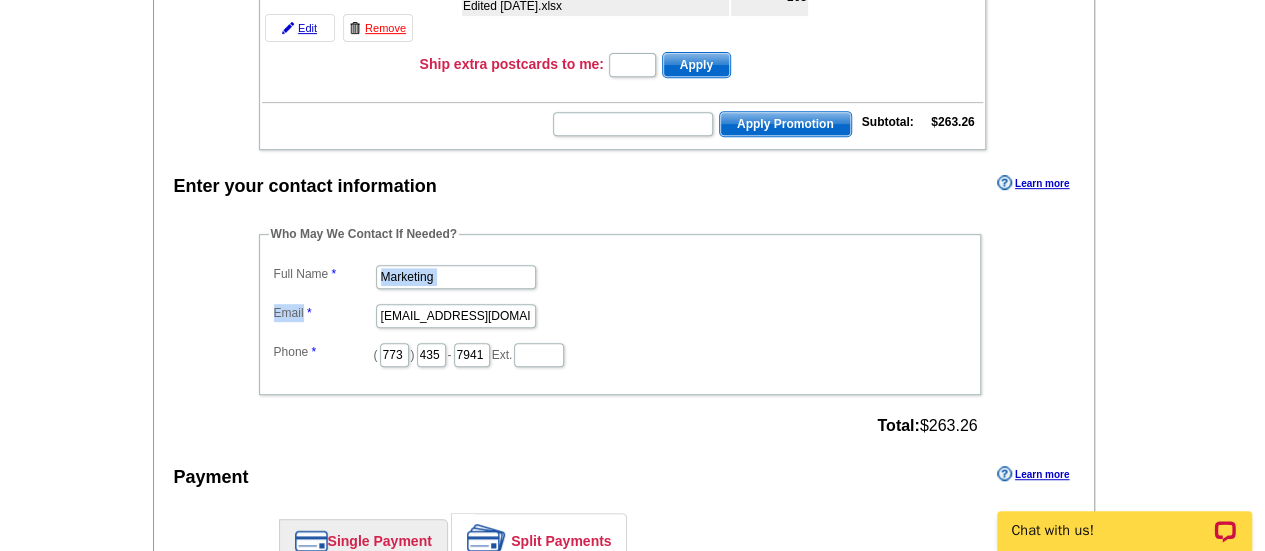 click on "Marketing" at bounding box center (620, 275) 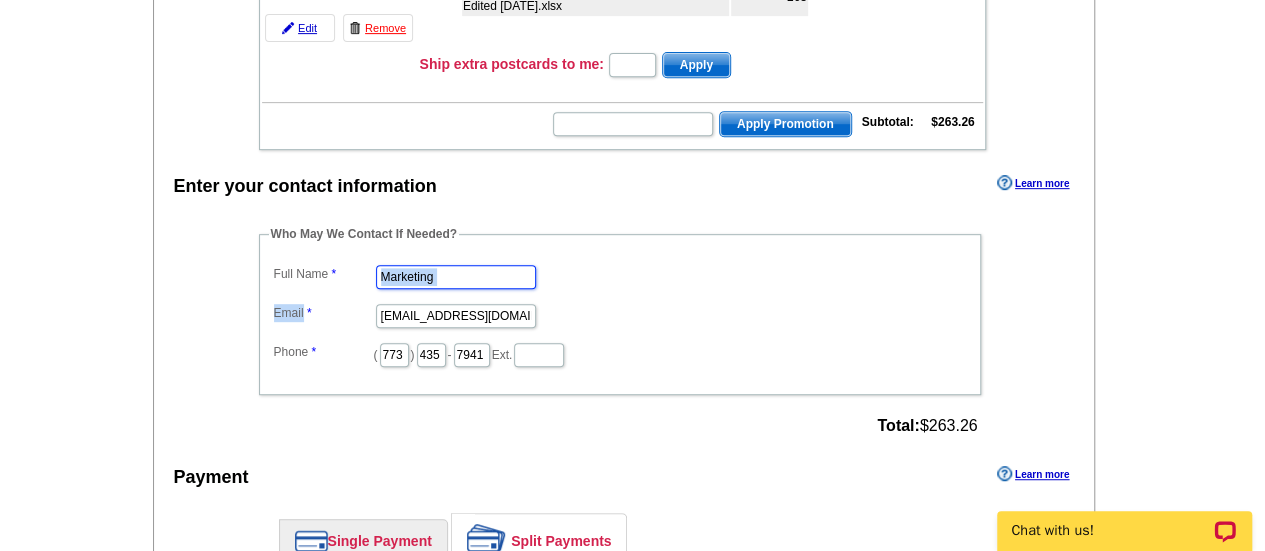 click on "Marketing" at bounding box center [456, 277] 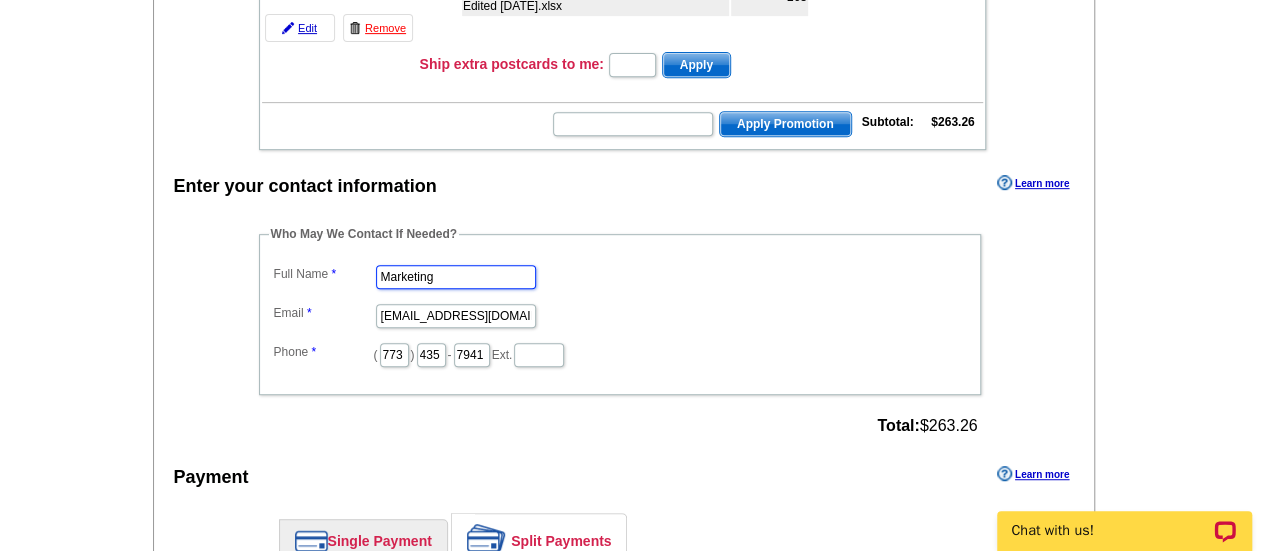 click on "Marketing" at bounding box center (456, 277) 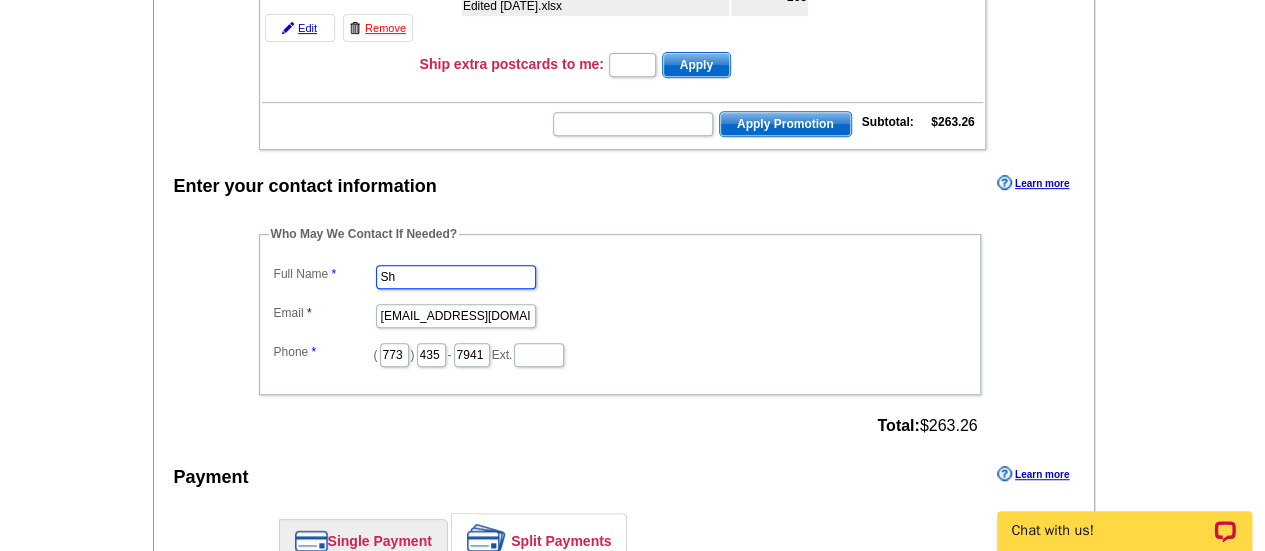 type on "[PERSON_NAME]" 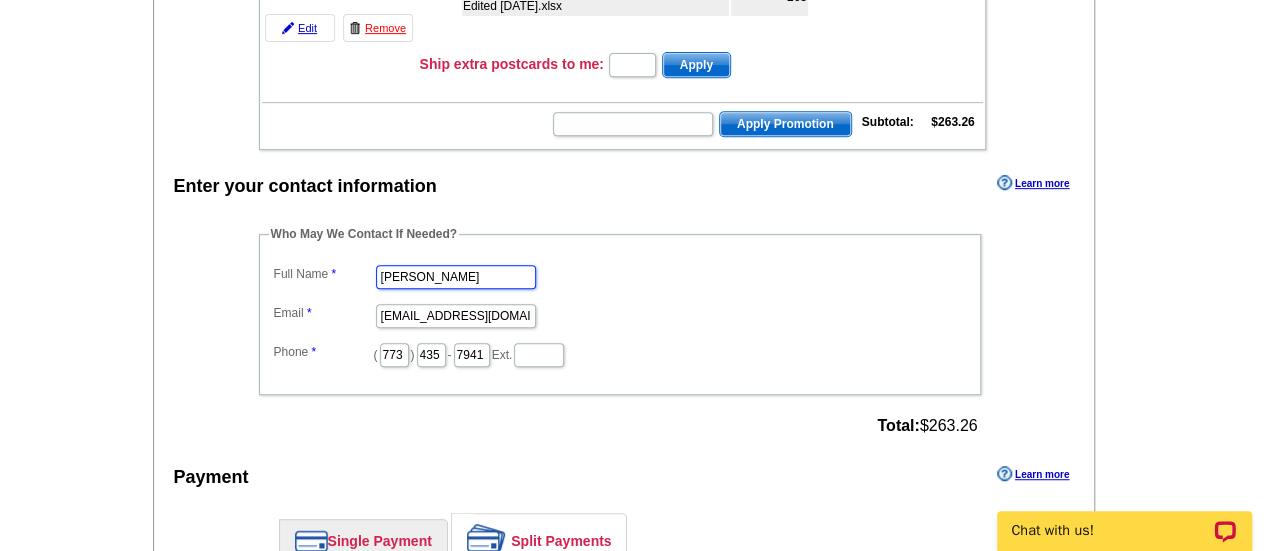 scroll, scrollTop: 0, scrollLeft: 0, axis: both 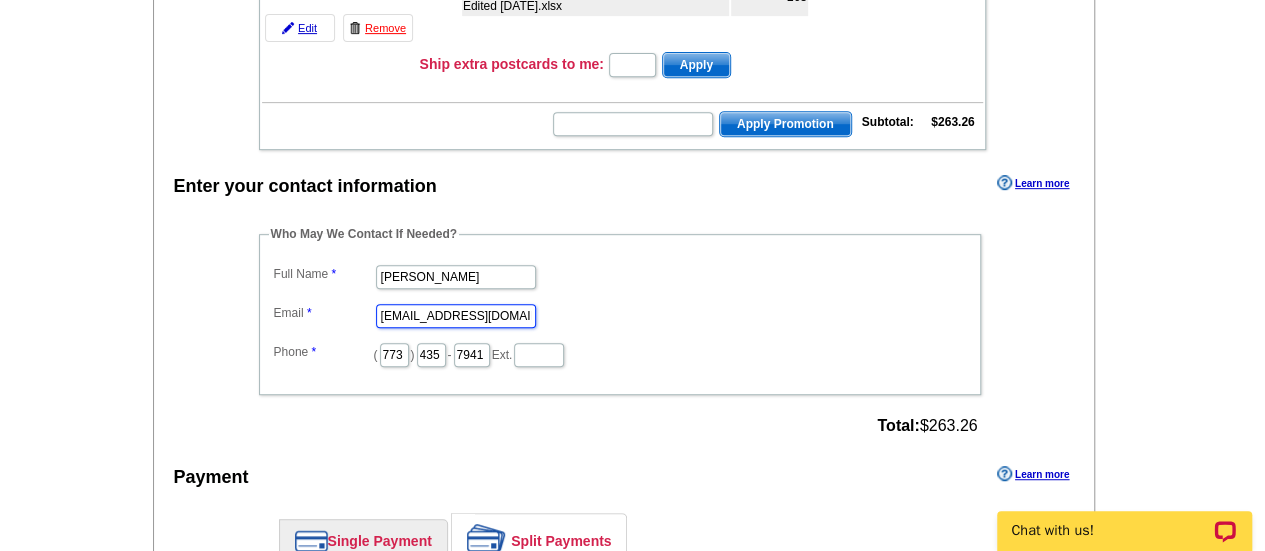 click on "[EMAIL_ADDRESS][DOMAIN_NAME]" at bounding box center (456, 316) 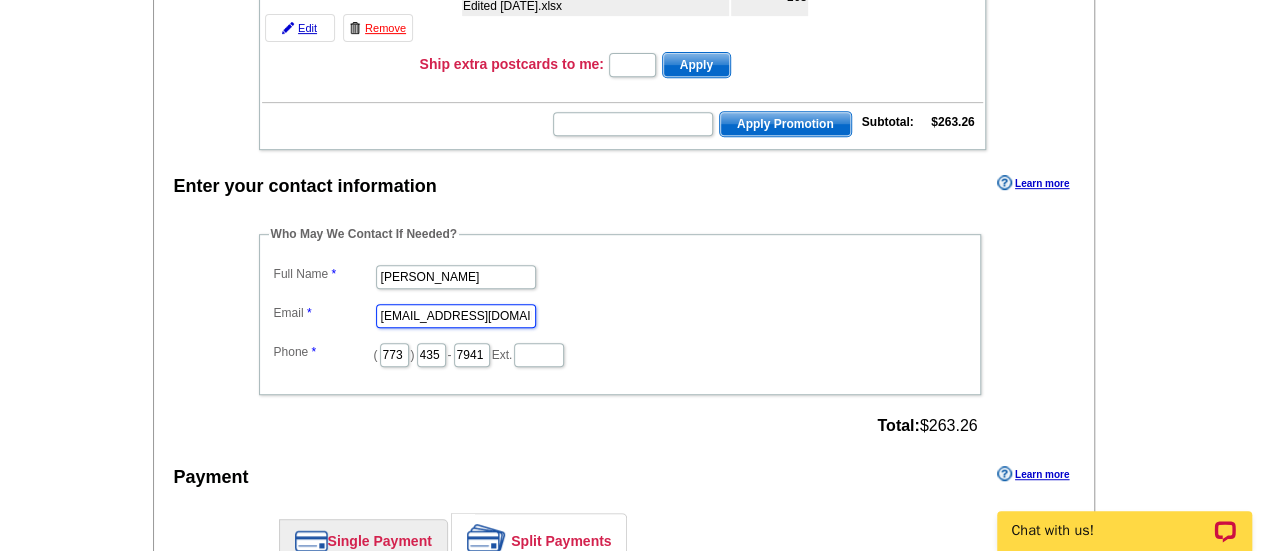 click on "[EMAIL_ADDRESS][DOMAIN_NAME]" at bounding box center (456, 316) 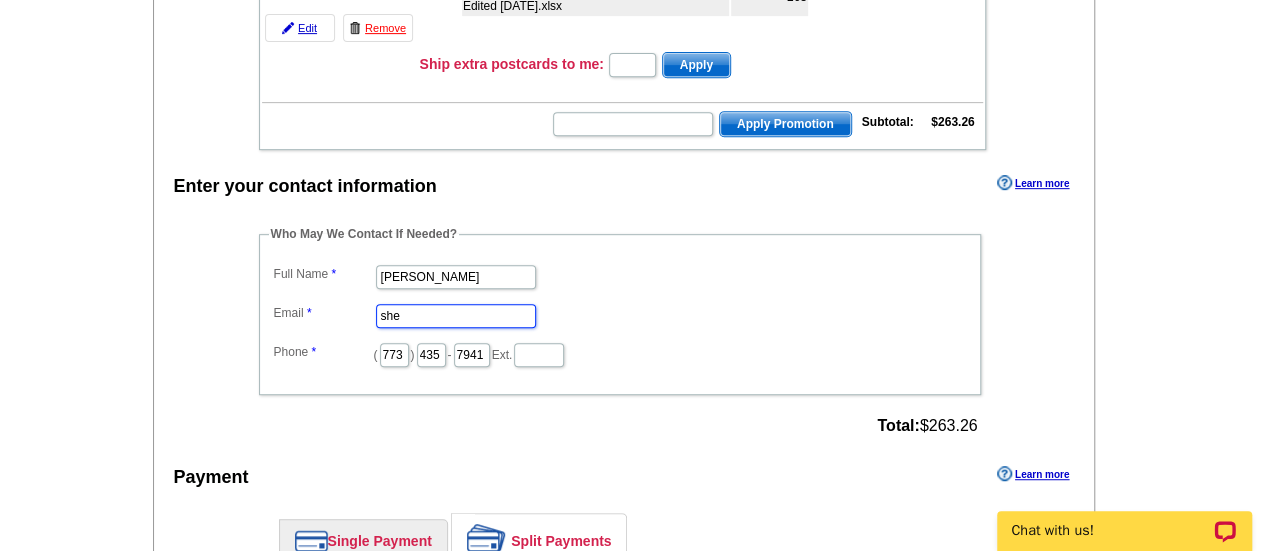 type on "[PERSON_NAME][EMAIL_ADDRESS][PERSON_NAME][DOMAIN_NAME]" 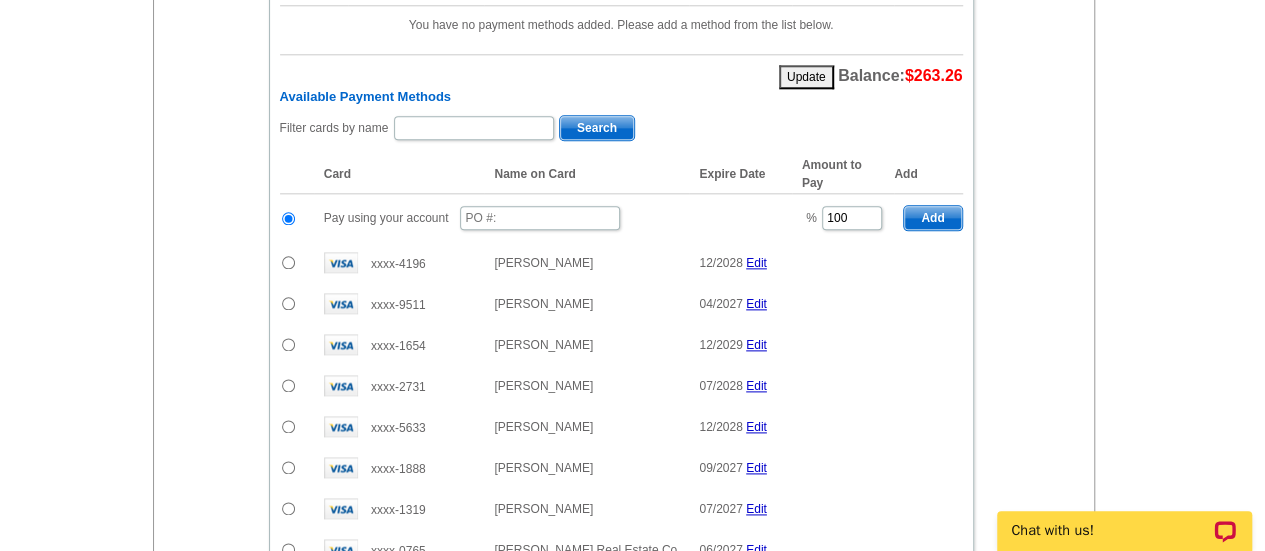 scroll, scrollTop: 1095, scrollLeft: 0, axis: vertical 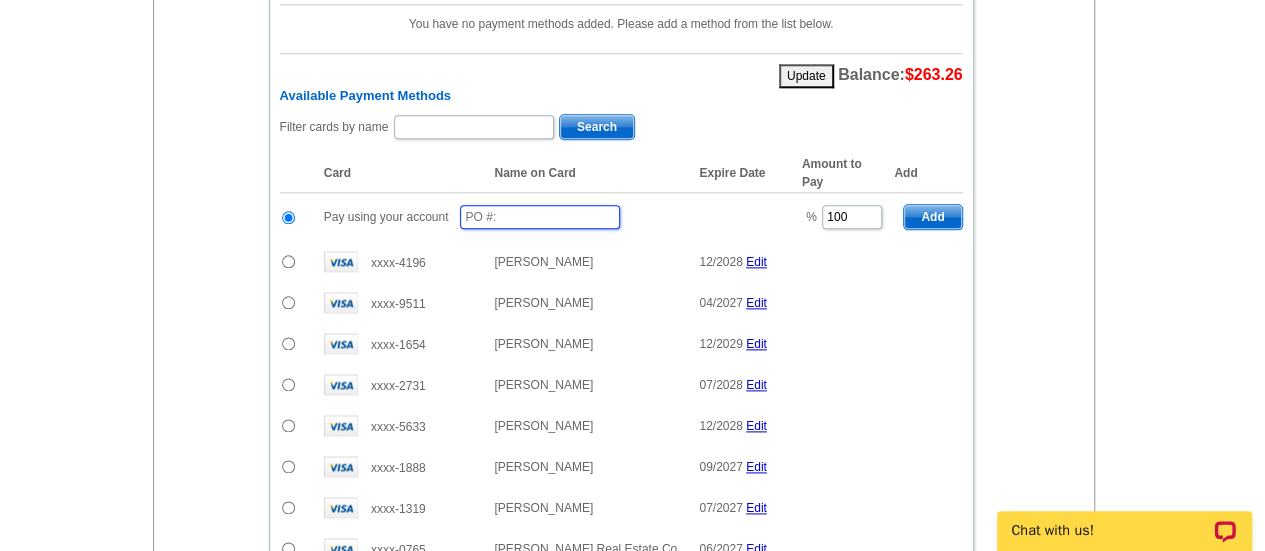 click at bounding box center (540, 217) 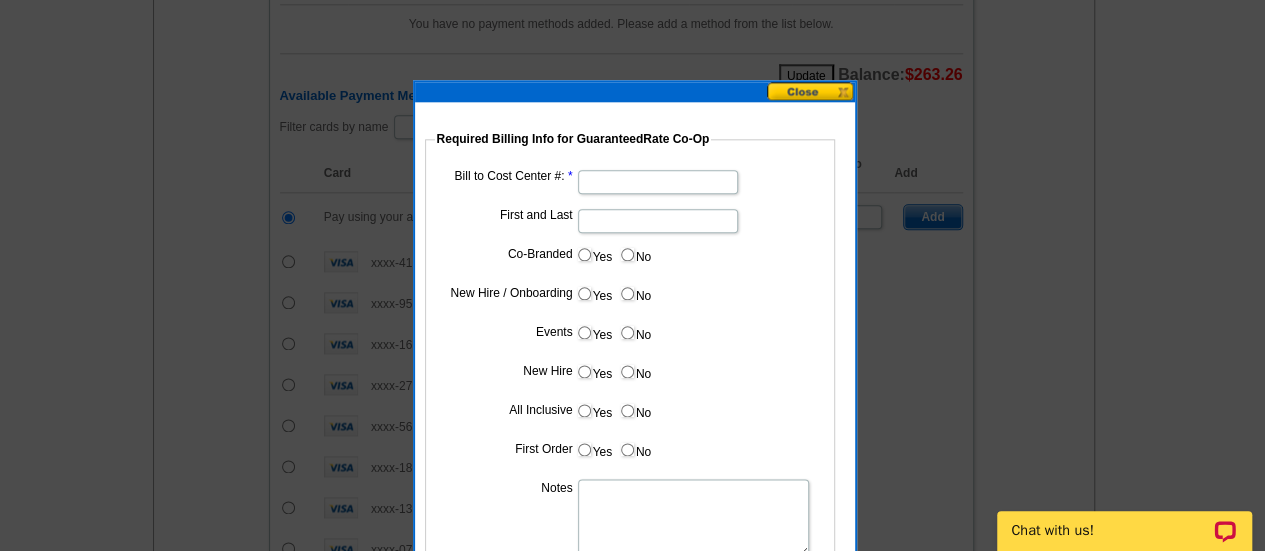 type on "07302025_4_sb" 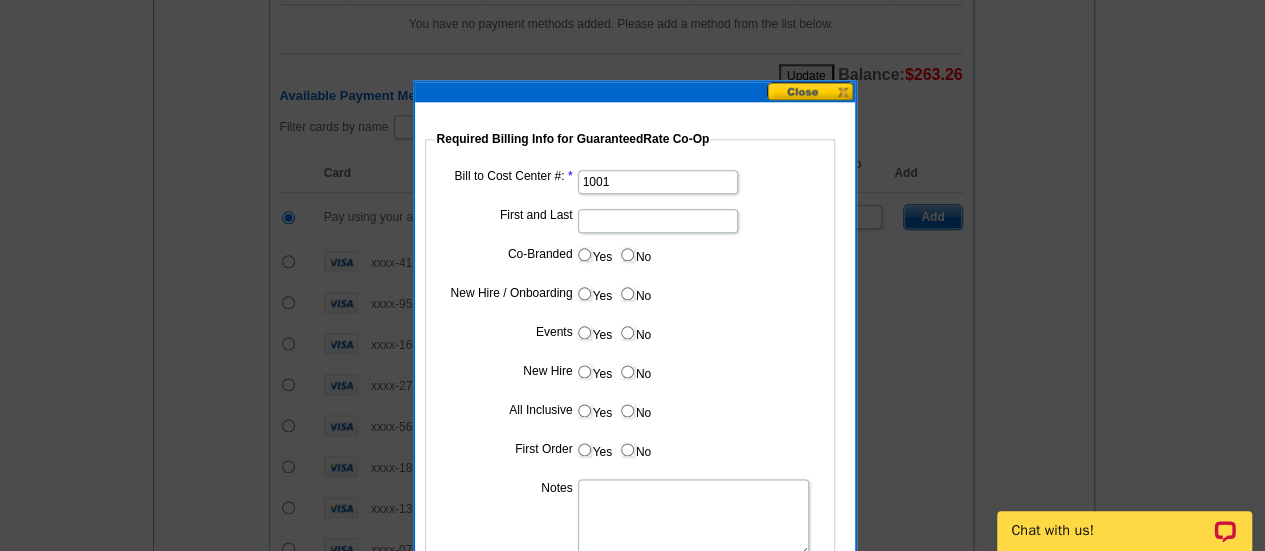 type on "1001" 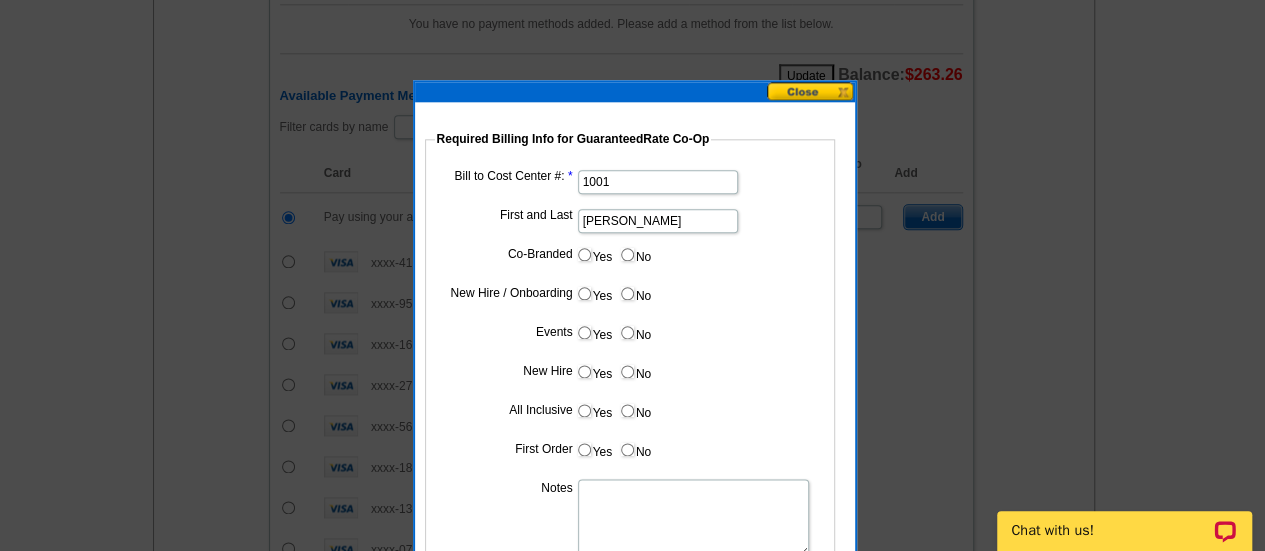 type on "Hani Ali" 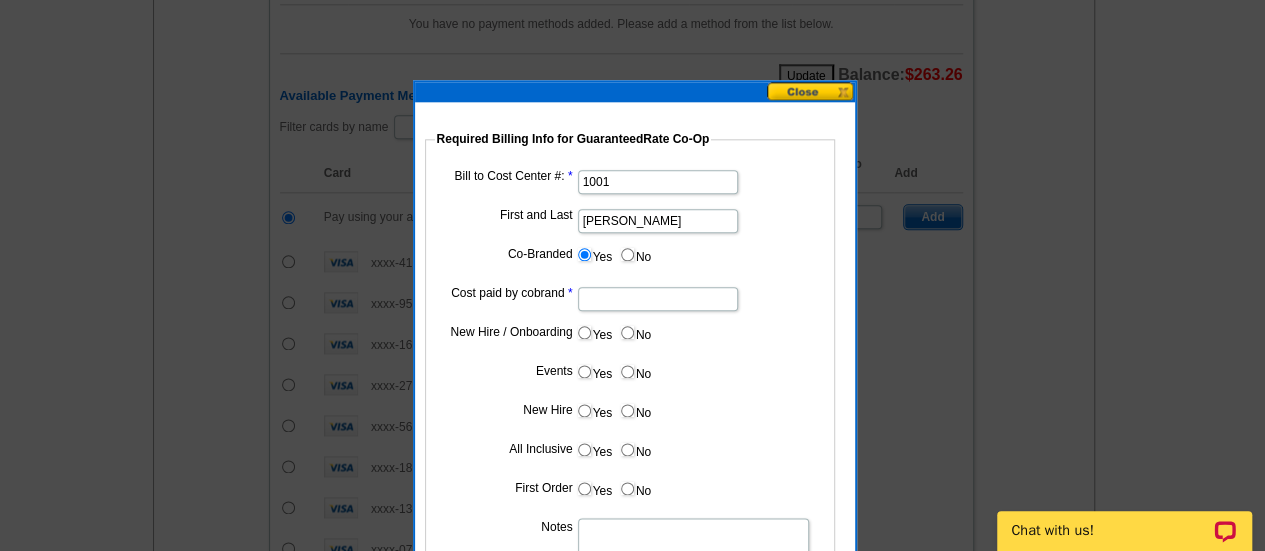 click on "Cost paid by cobrand" at bounding box center (658, 299) 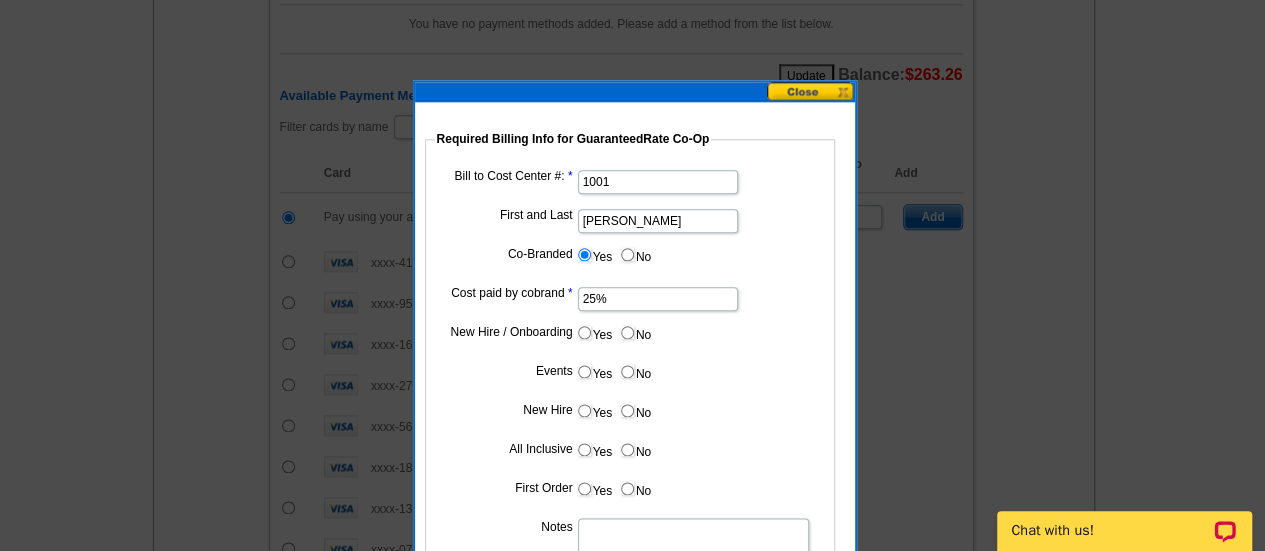 click on "Yes    No" at bounding box center (630, 336) 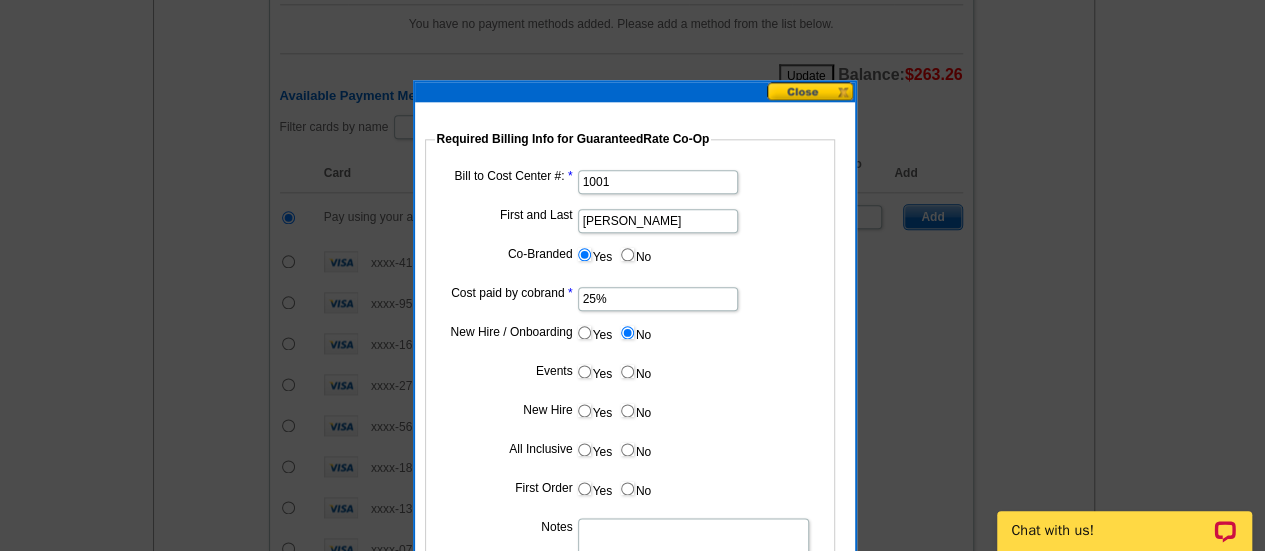click on "No" at bounding box center [627, 371] 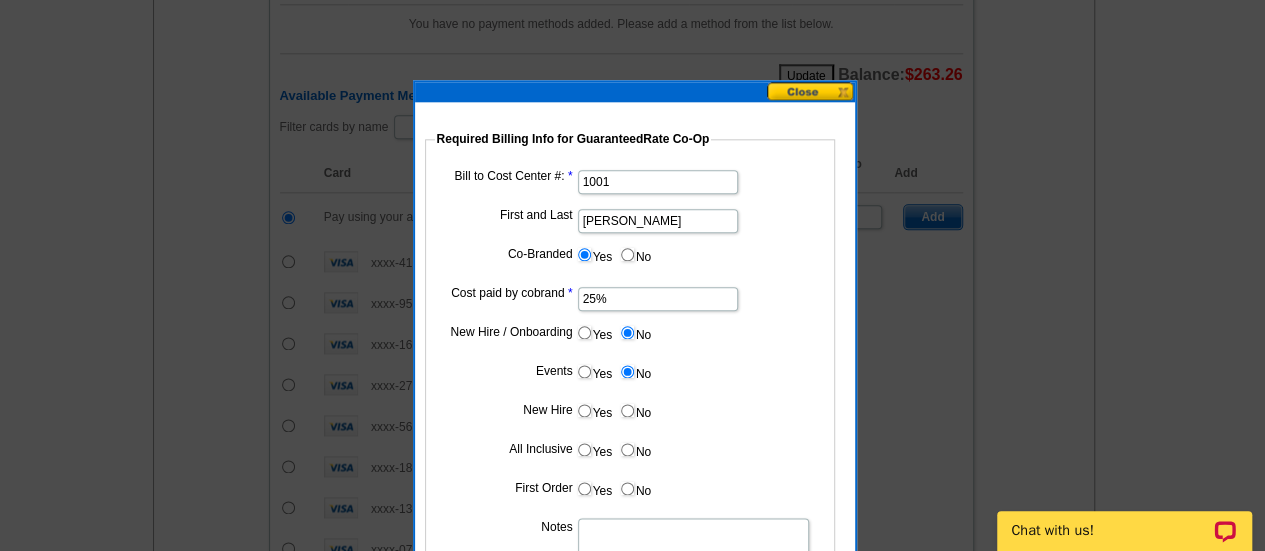 click on "No" at bounding box center [627, 410] 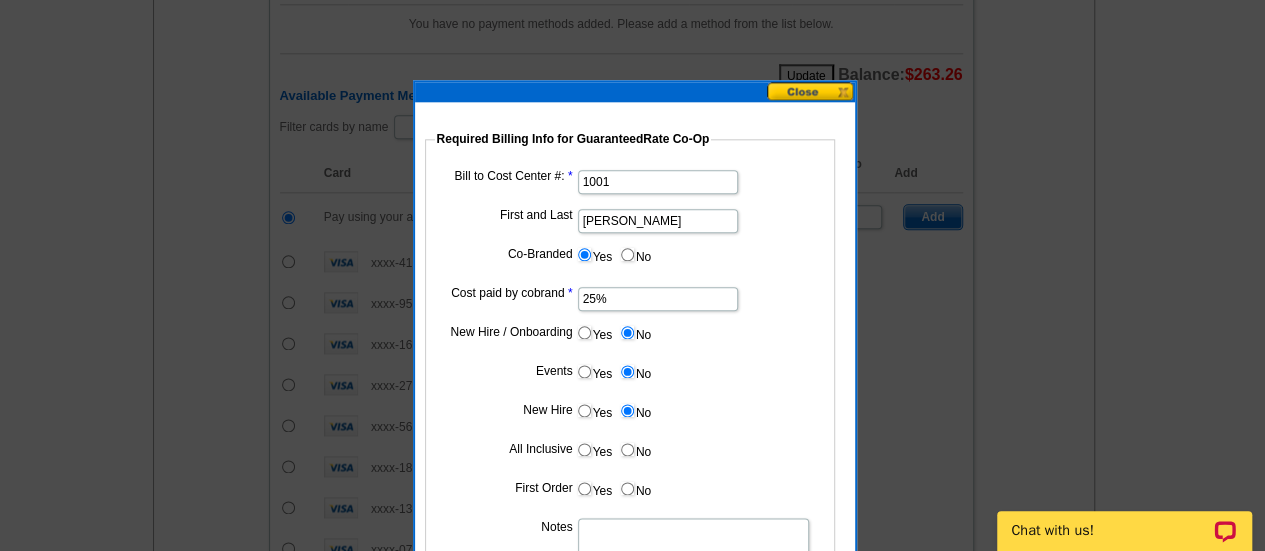 click on "No" at bounding box center (627, 449) 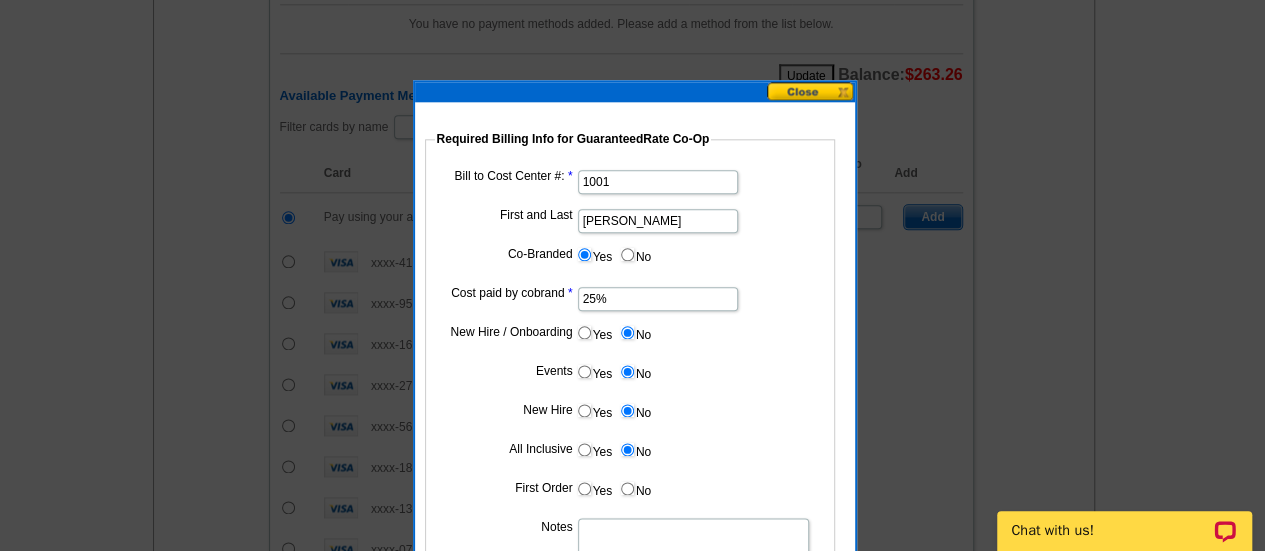 click on "No" at bounding box center (627, 488) 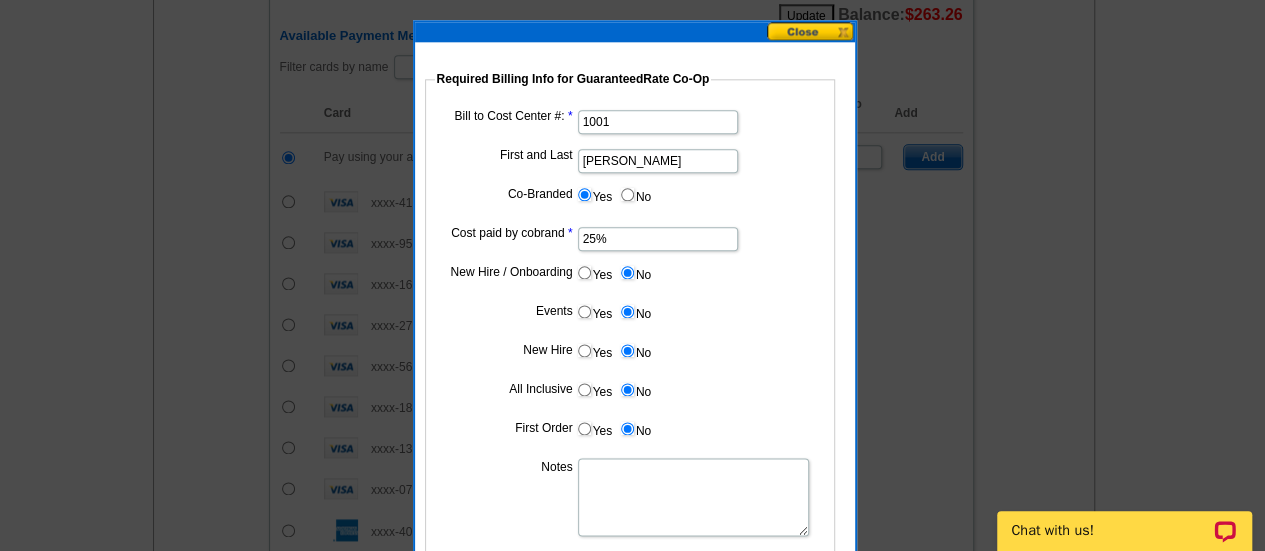 scroll, scrollTop: 1156, scrollLeft: 0, axis: vertical 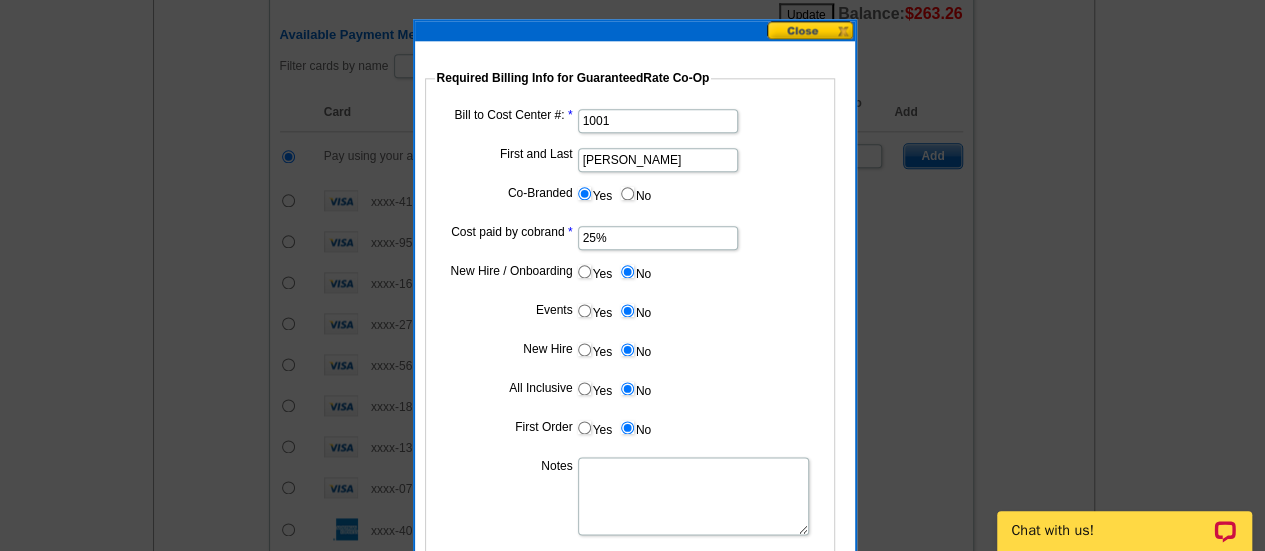 click on "Notes" at bounding box center (693, 496) 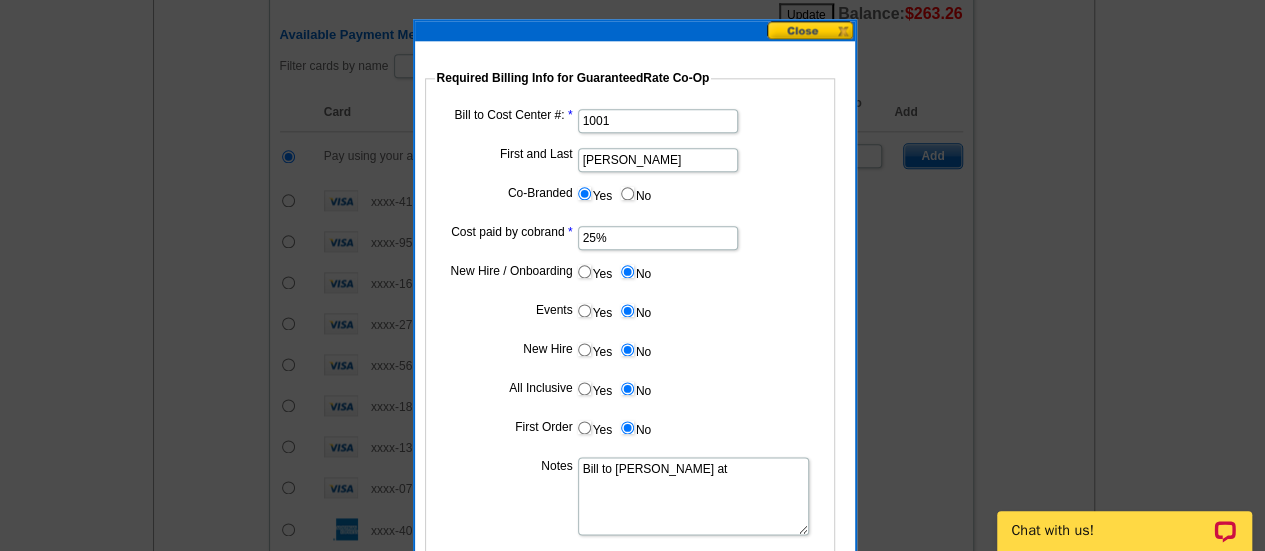 paste on "https://experience.adobe.com/#/@rate/so:guaranteedrate-Production/workfront/requests/new?activeTab=tab-new-helpRequest&projectID=67326dd3000183afc72bf03edcd615d7&path=67326e660001d34bdc69684dd80680c0,673270090002b6e0544f2e9db676e9e7,67894cde0009ea804c72d64ae2ae560f,67894d9d000a8e5bc27e1571ac45a048" 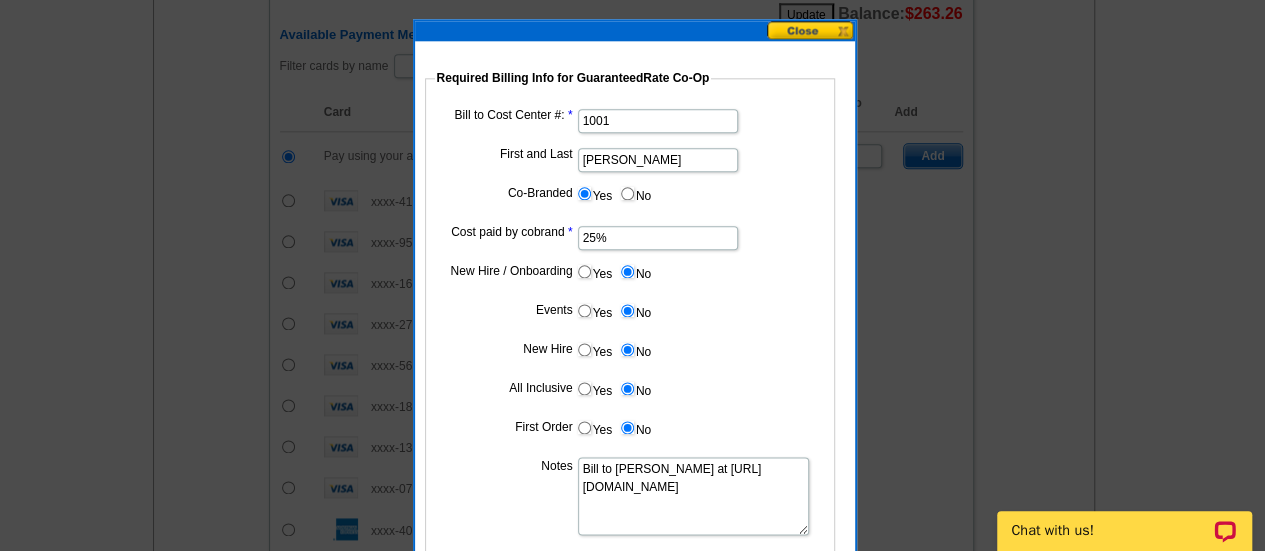 scroll, scrollTop: 0, scrollLeft: 0, axis: both 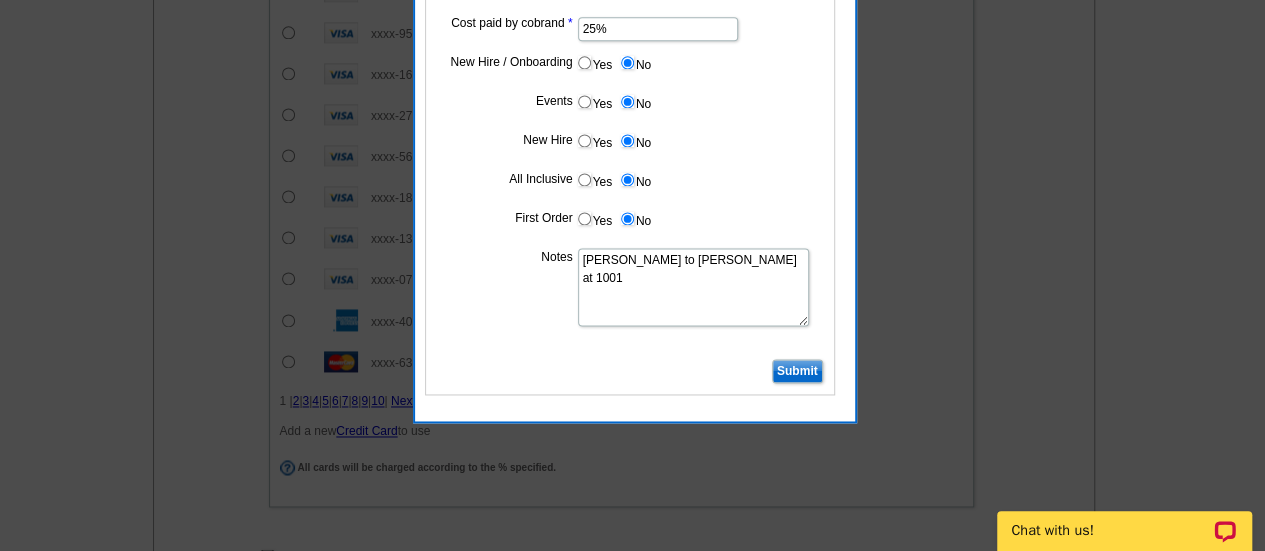 type on "Bill to Hani Ali at 1001" 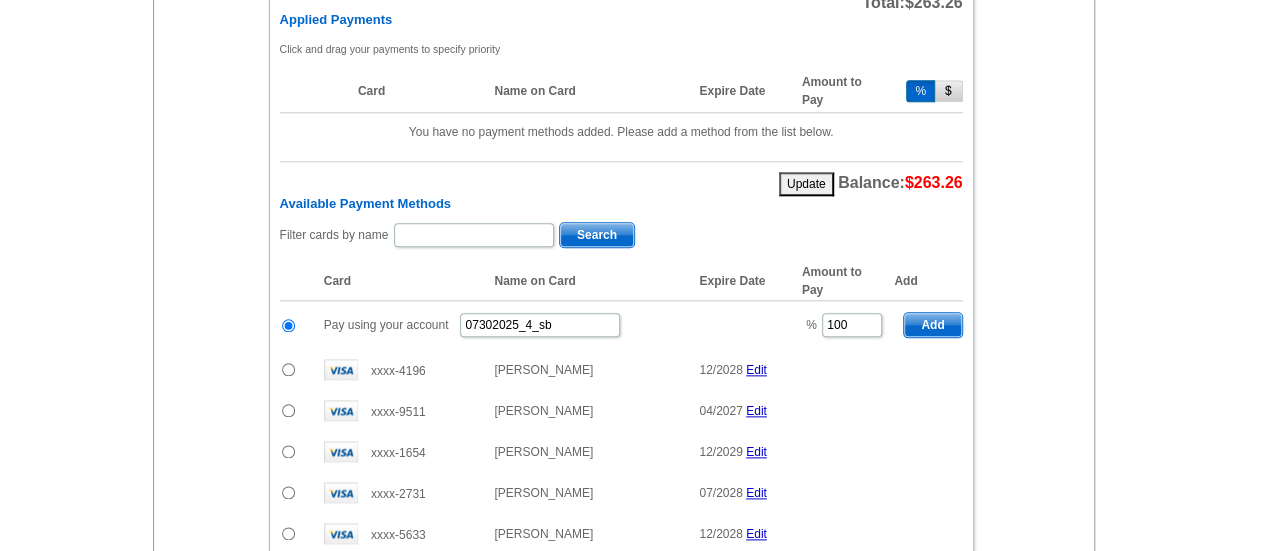 scroll, scrollTop: 989, scrollLeft: 0, axis: vertical 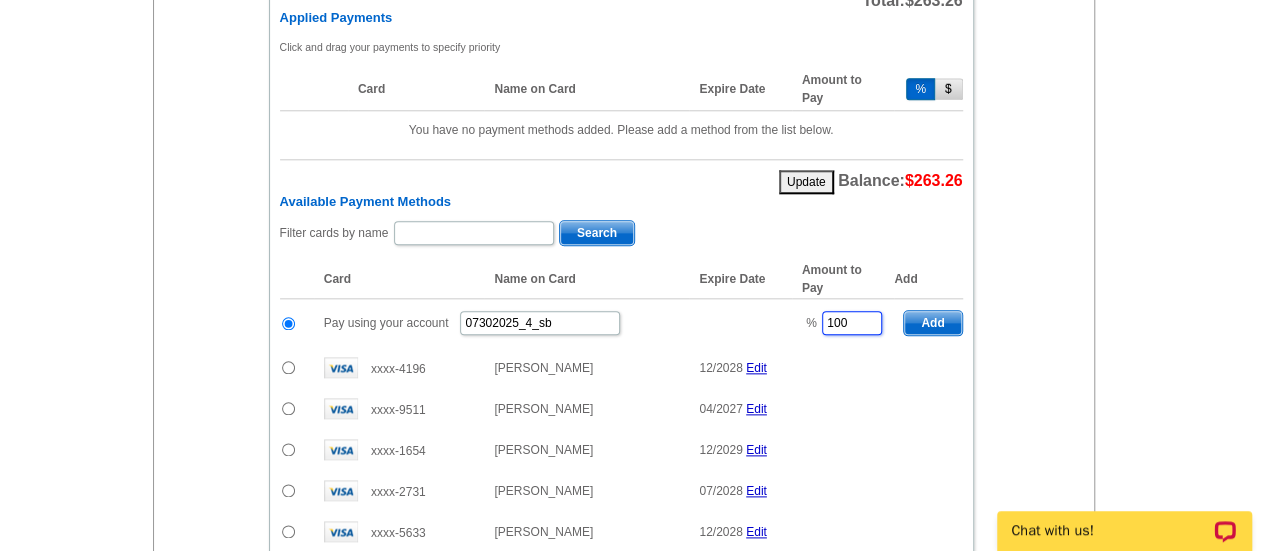 drag, startPoint x: 858, startPoint y: 304, endPoint x: 752, endPoint y: 321, distance: 107.35455 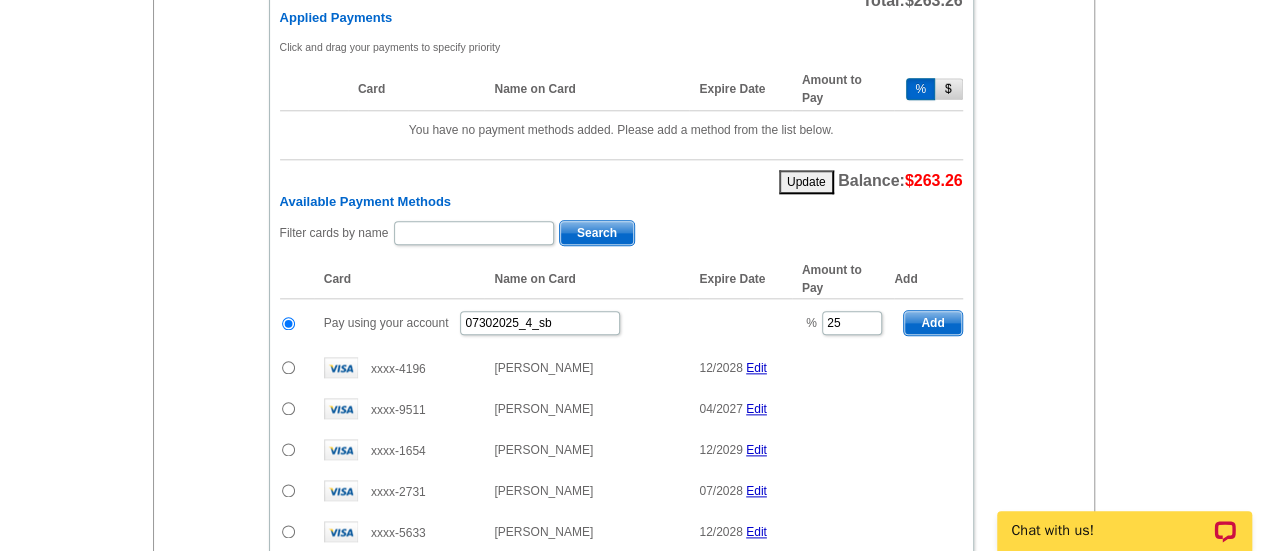 click on "Add" at bounding box center (932, 323) 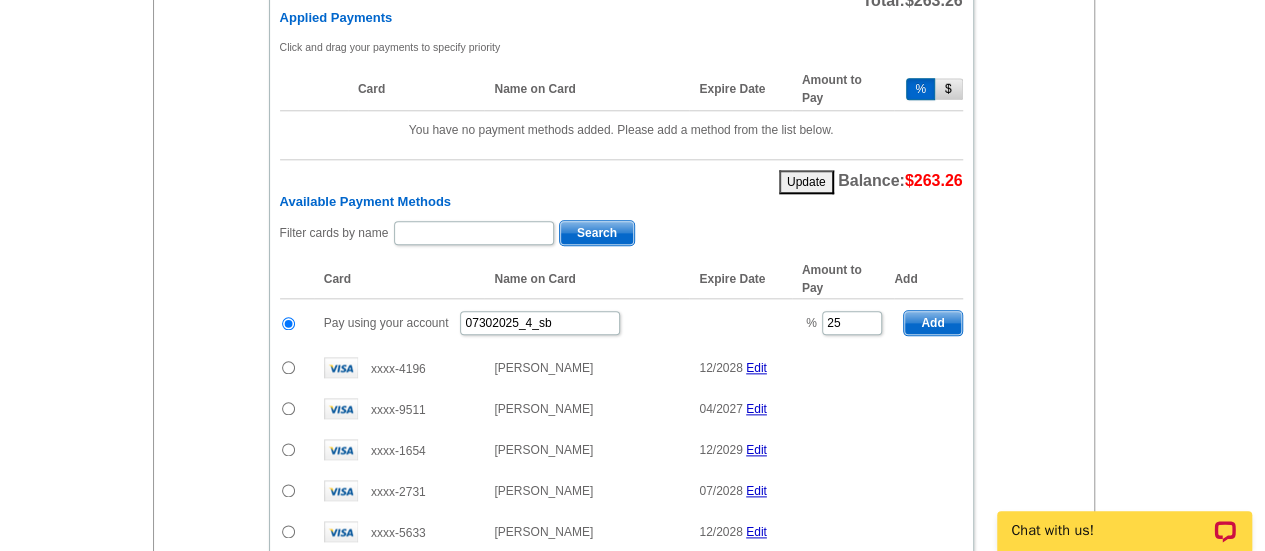 type on "100" 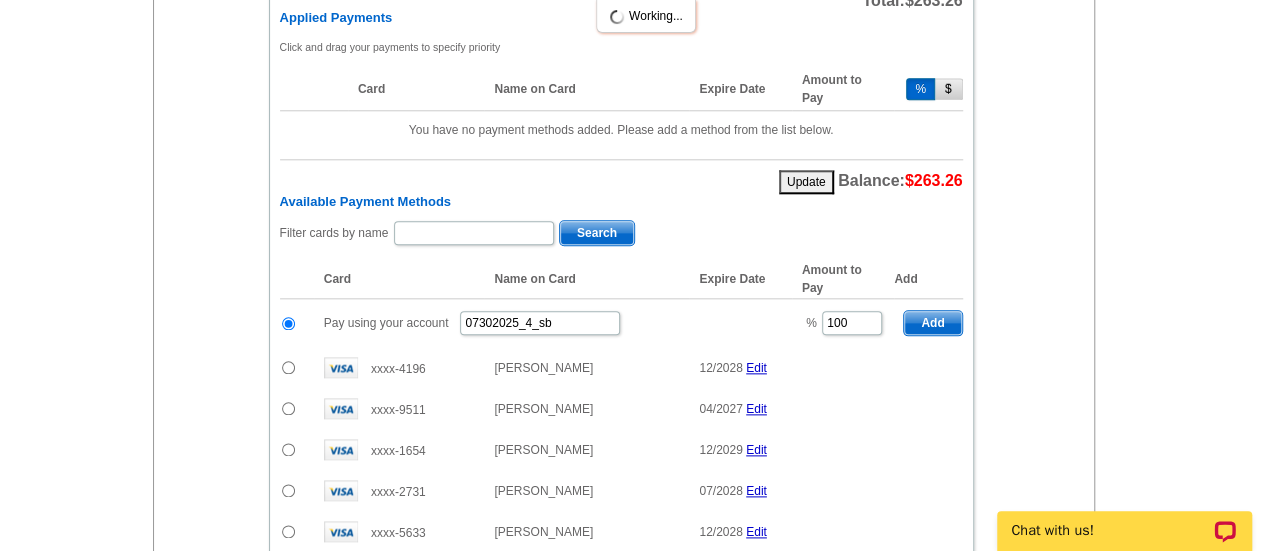 radio on "false" 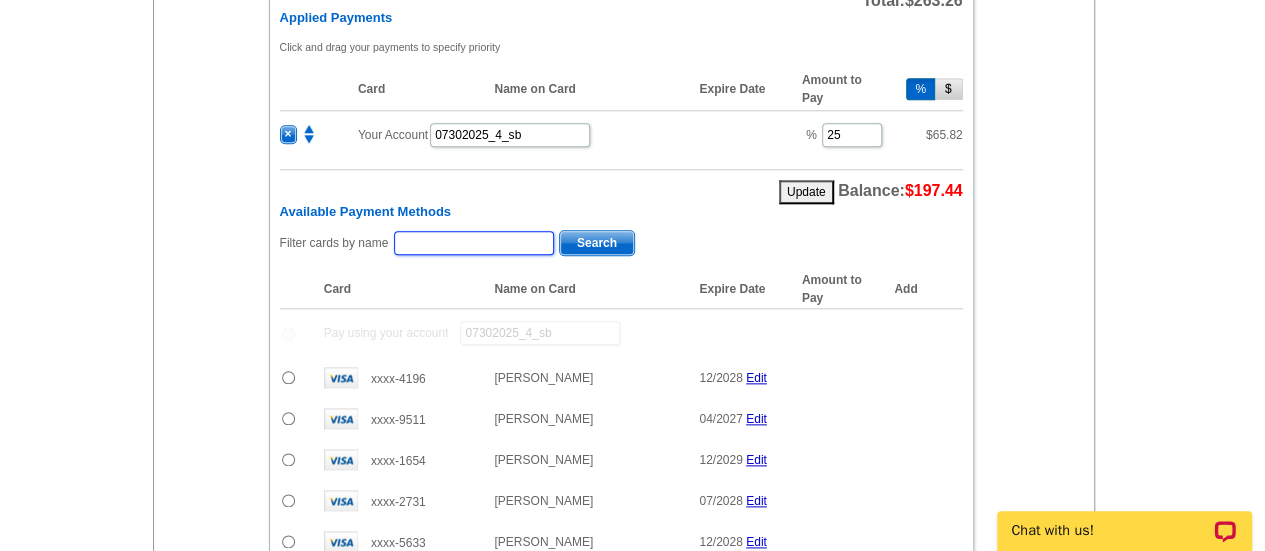 click at bounding box center (474, 243) 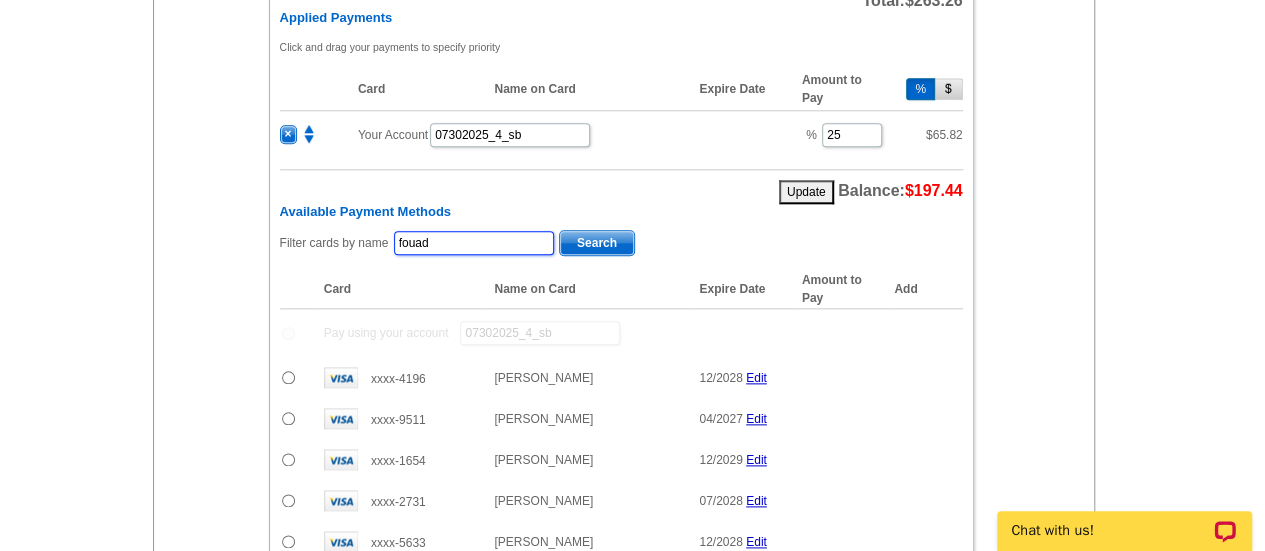 type on "fouad" 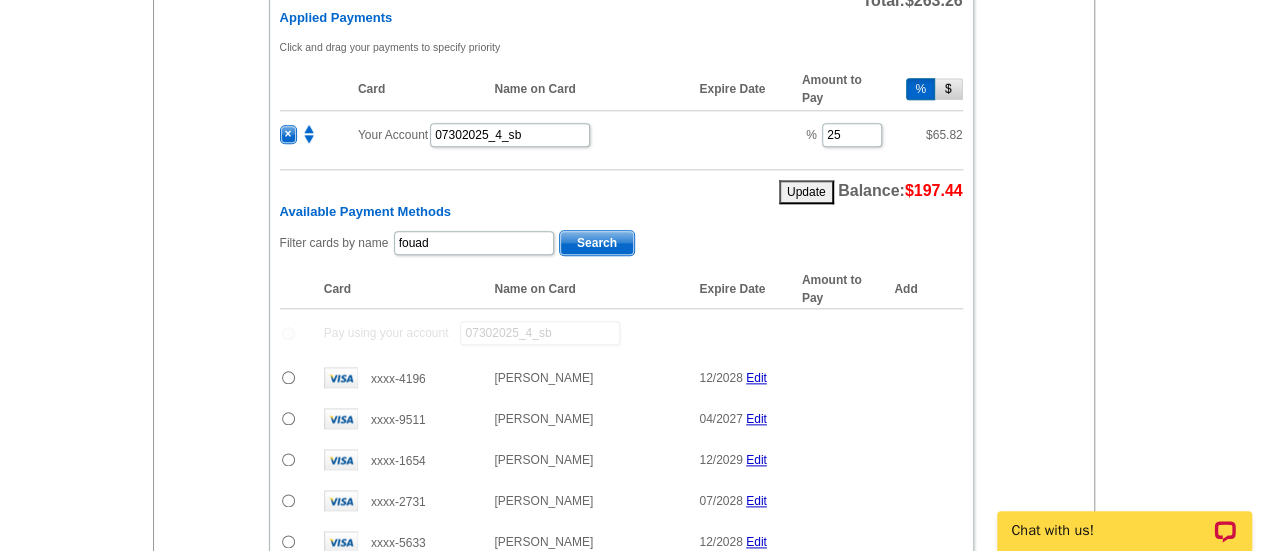 click on "Search" at bounding box center [597, 243] 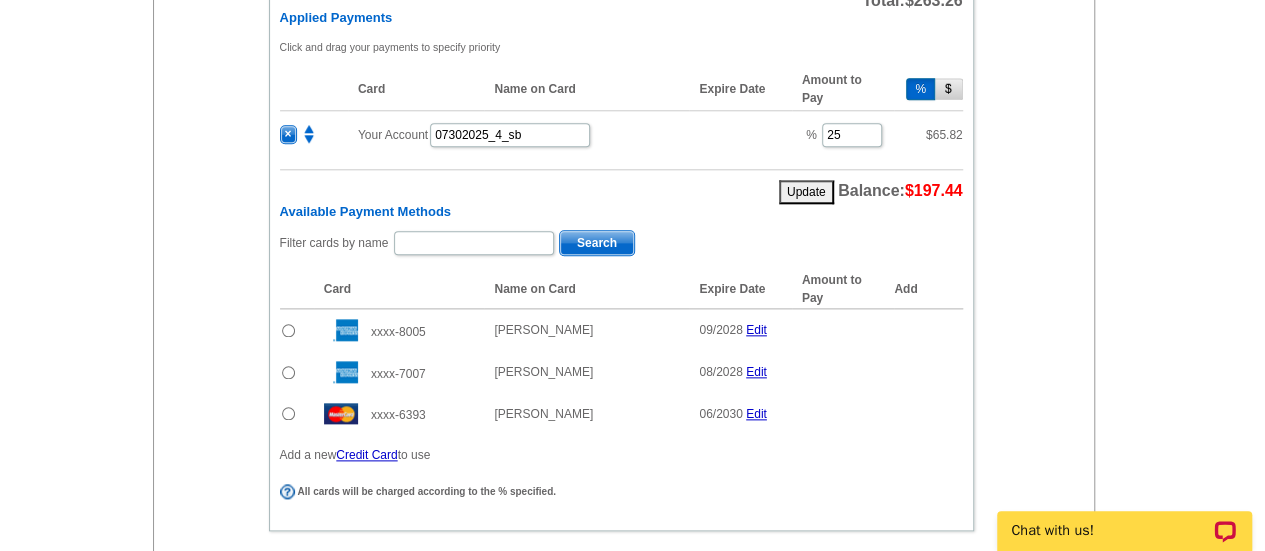 click at bounding box center (288, 413) 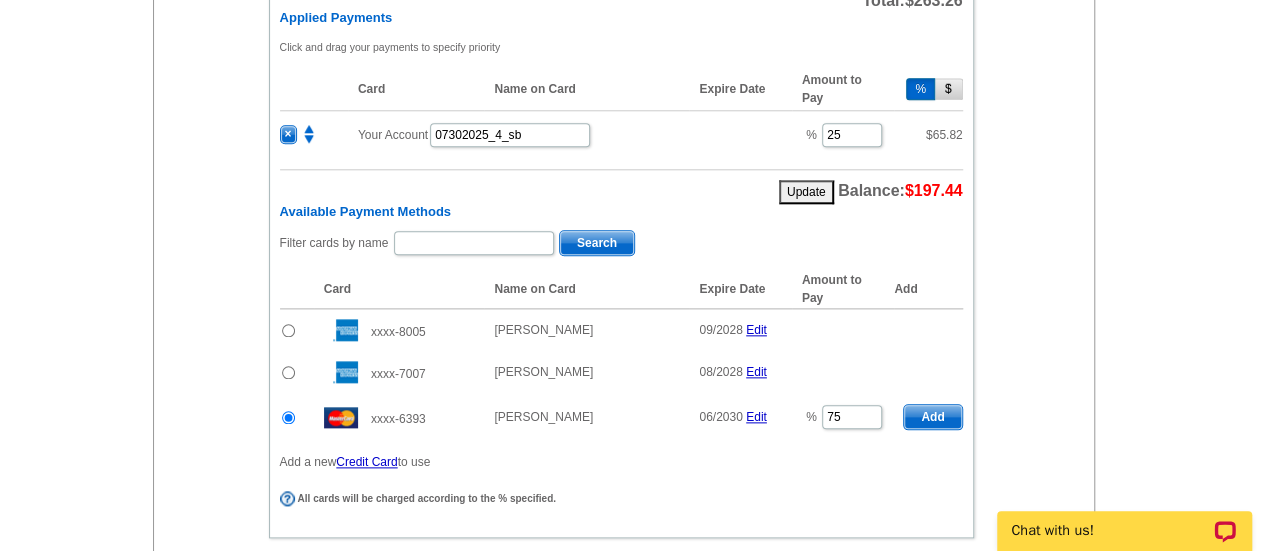 click on "Add" at bounding box center [932, 417] 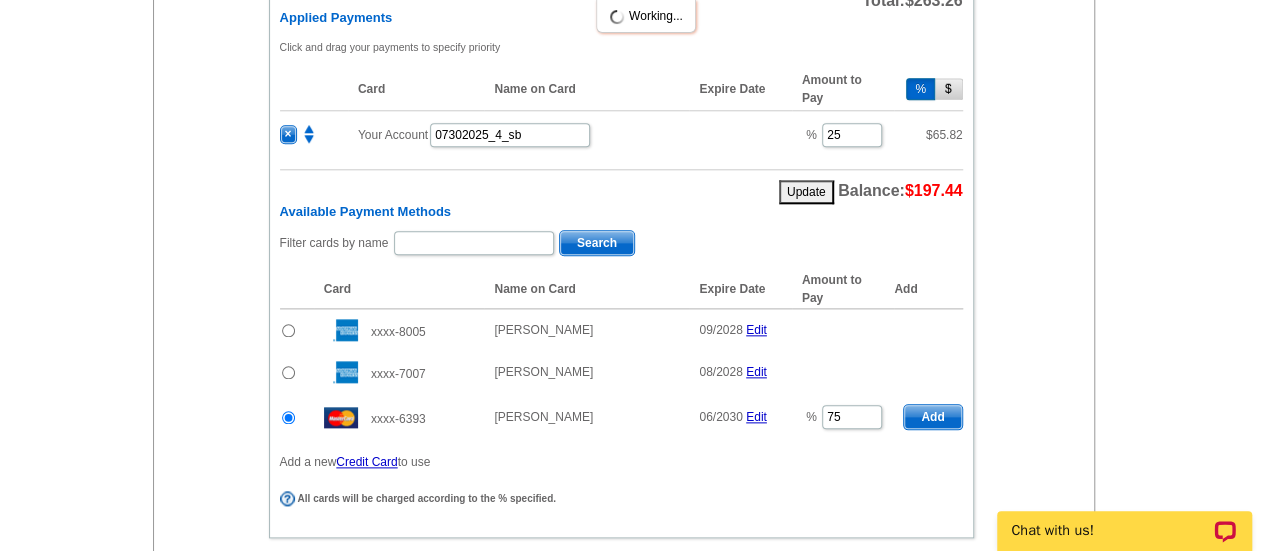 radio on "false" 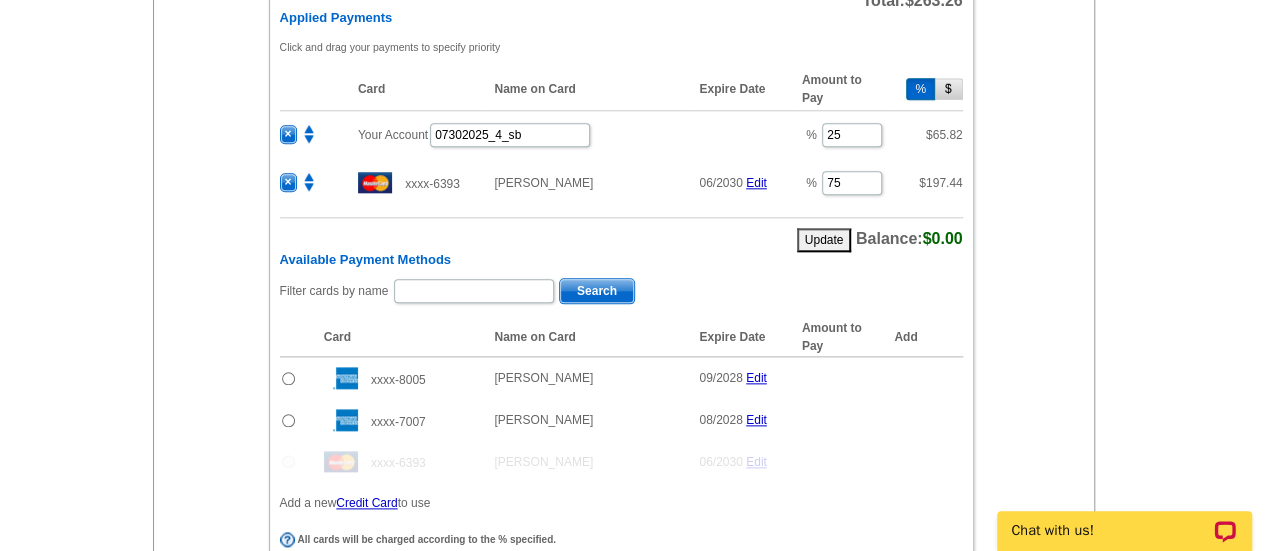 scroll, scrollTop: 1322, scrollLeft: 0, axis: vertical 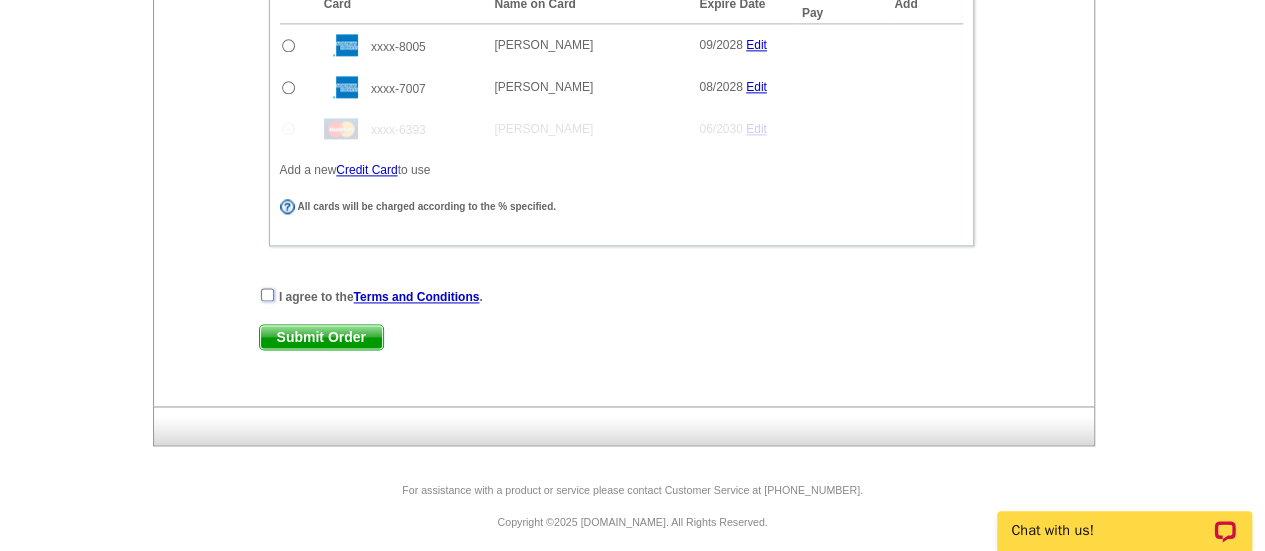 click at bounding box center (267, 294) 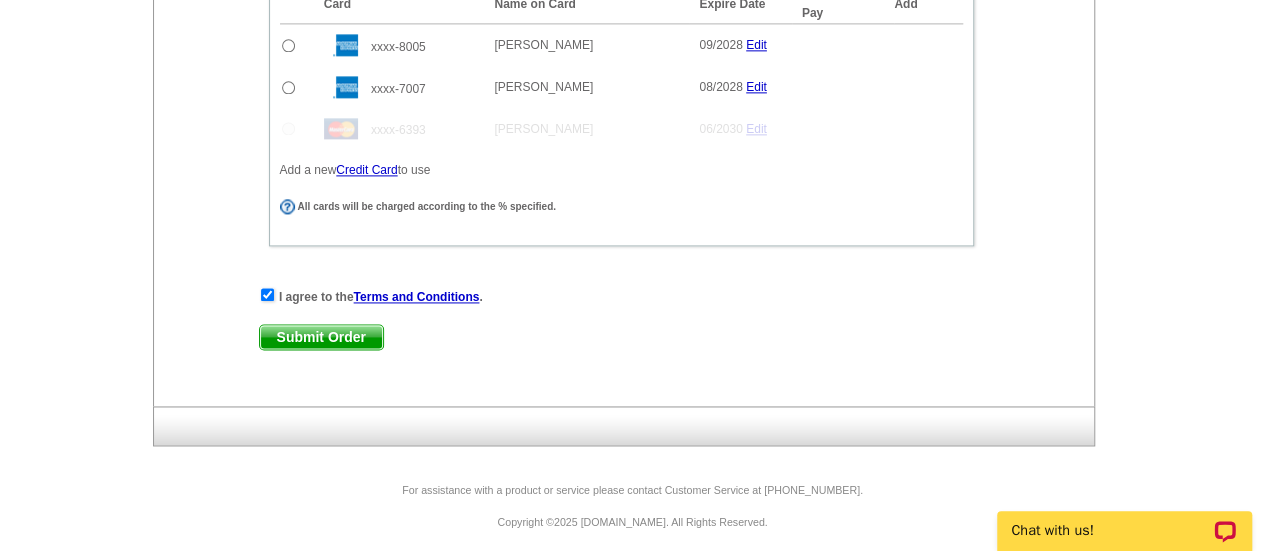 click on "Submit Order" at bounding box center (321, 337) 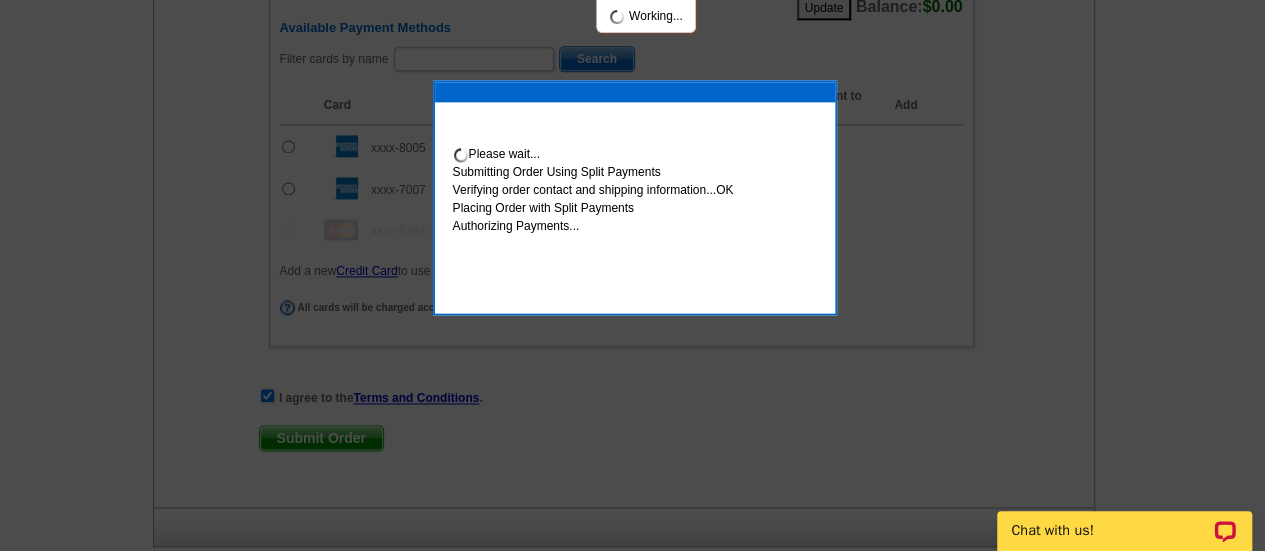 scroll, scrollTop: 1422, scrollLeft: 0, axis: vertical 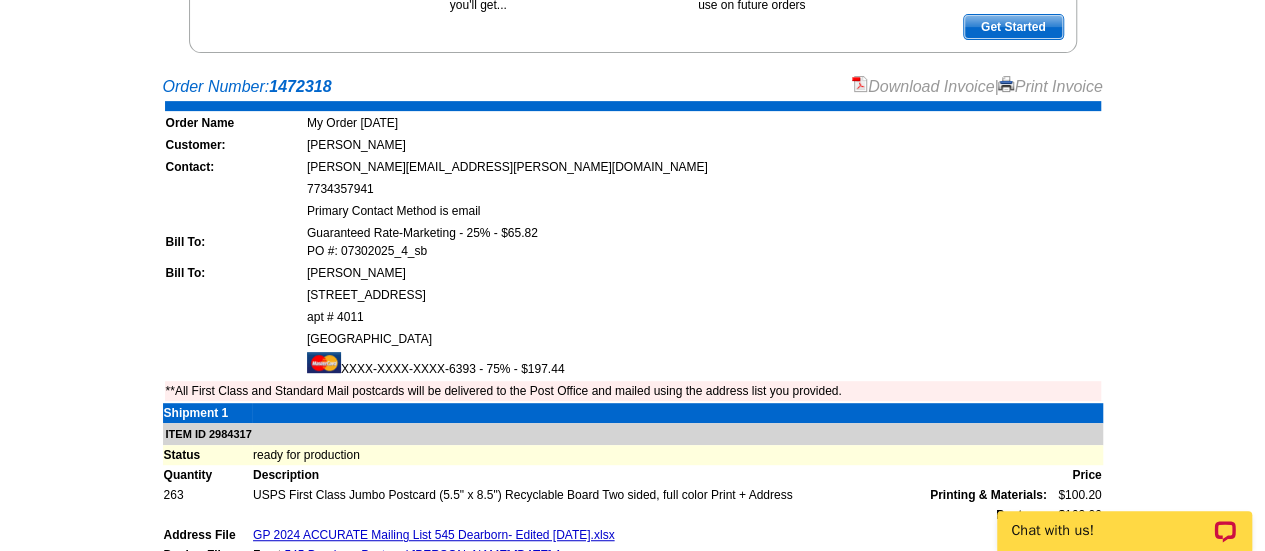 click on "Download Invoice" at bounding box center (923, 86) 